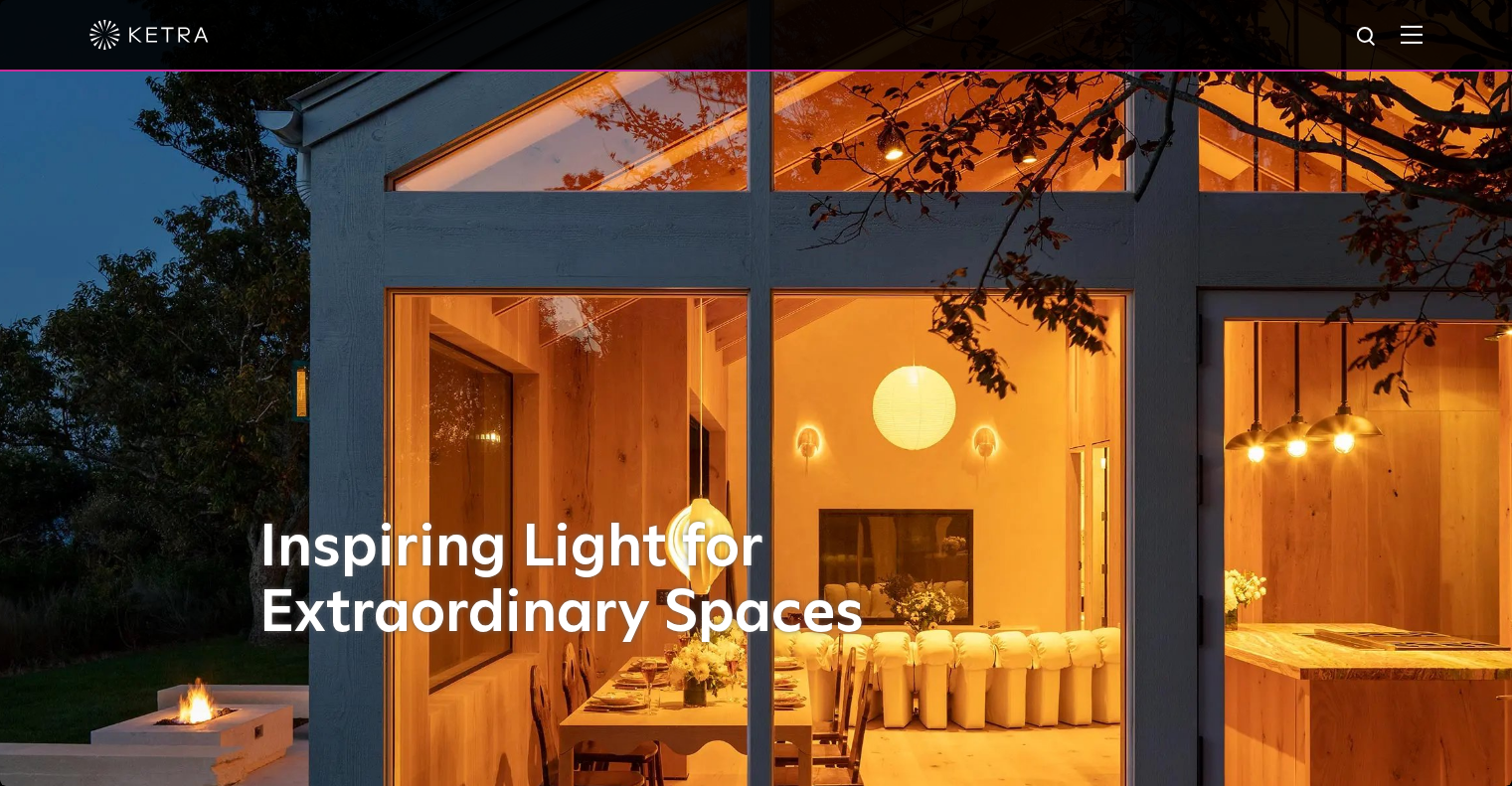 scroll, scrollTop: 0, scrollLeft: 0, axis: both 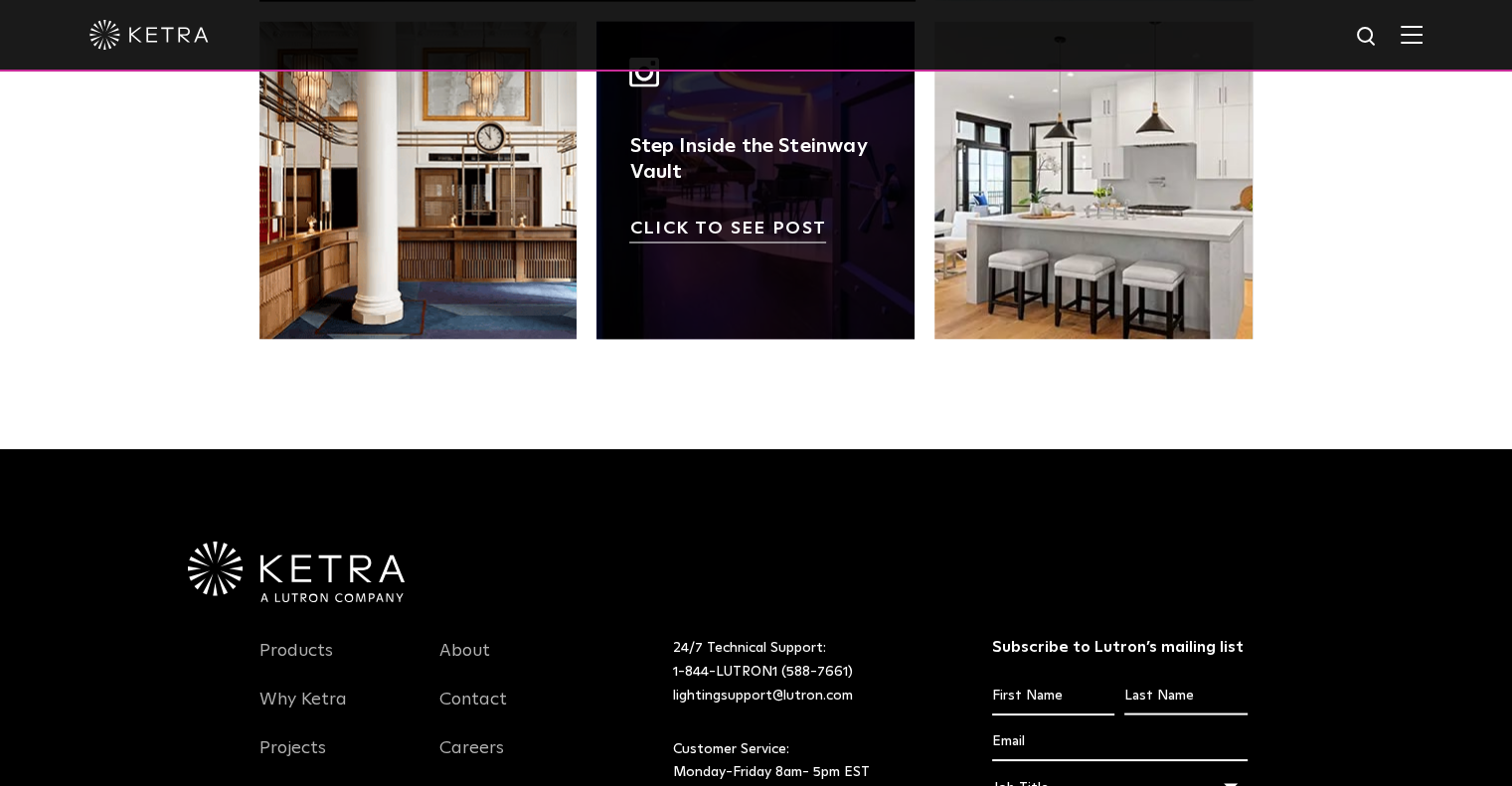 click at bounding box center [756, 181] 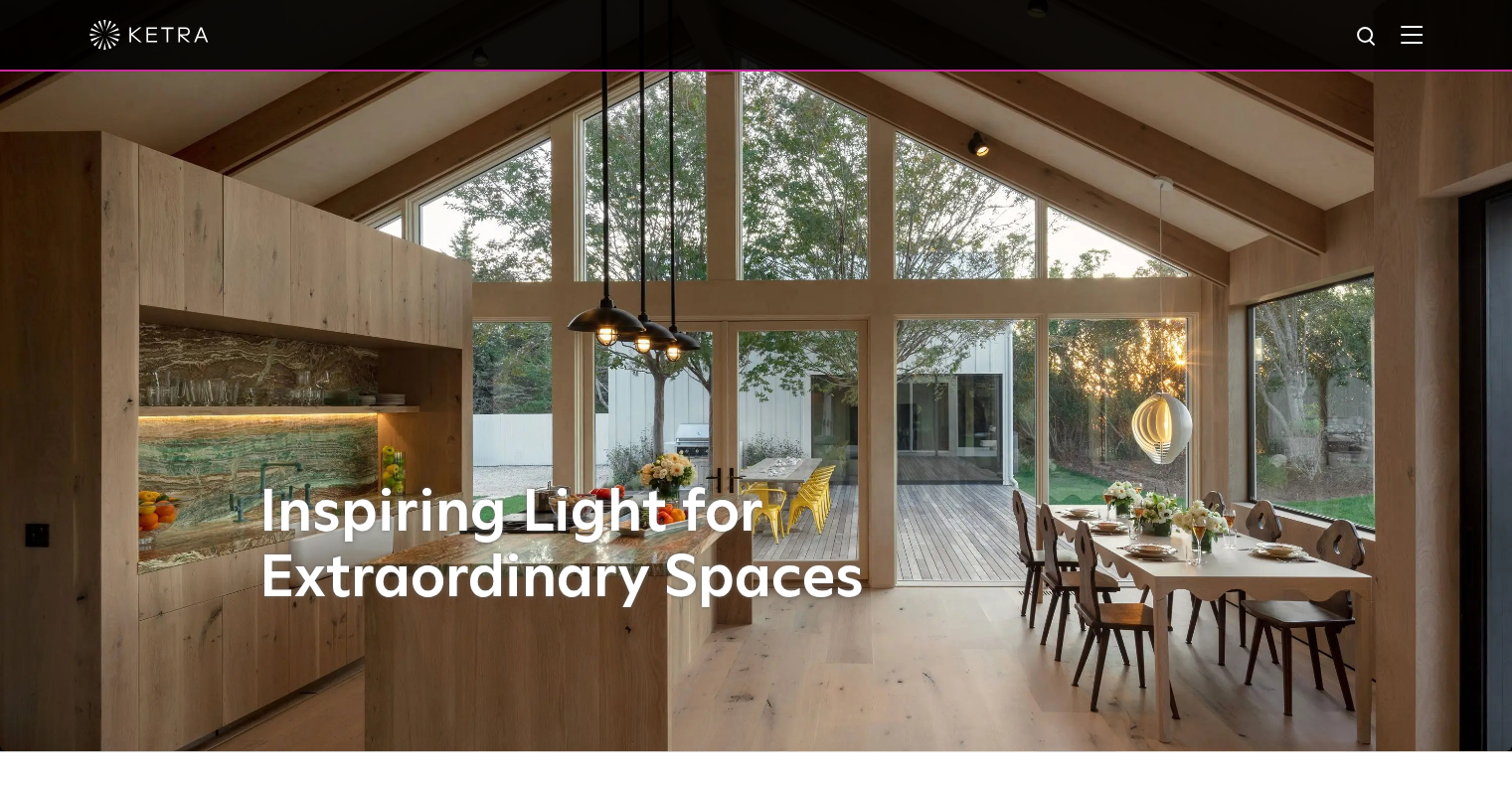 scroll, scrollTop: 0, scrollLeft: 0, axis: both 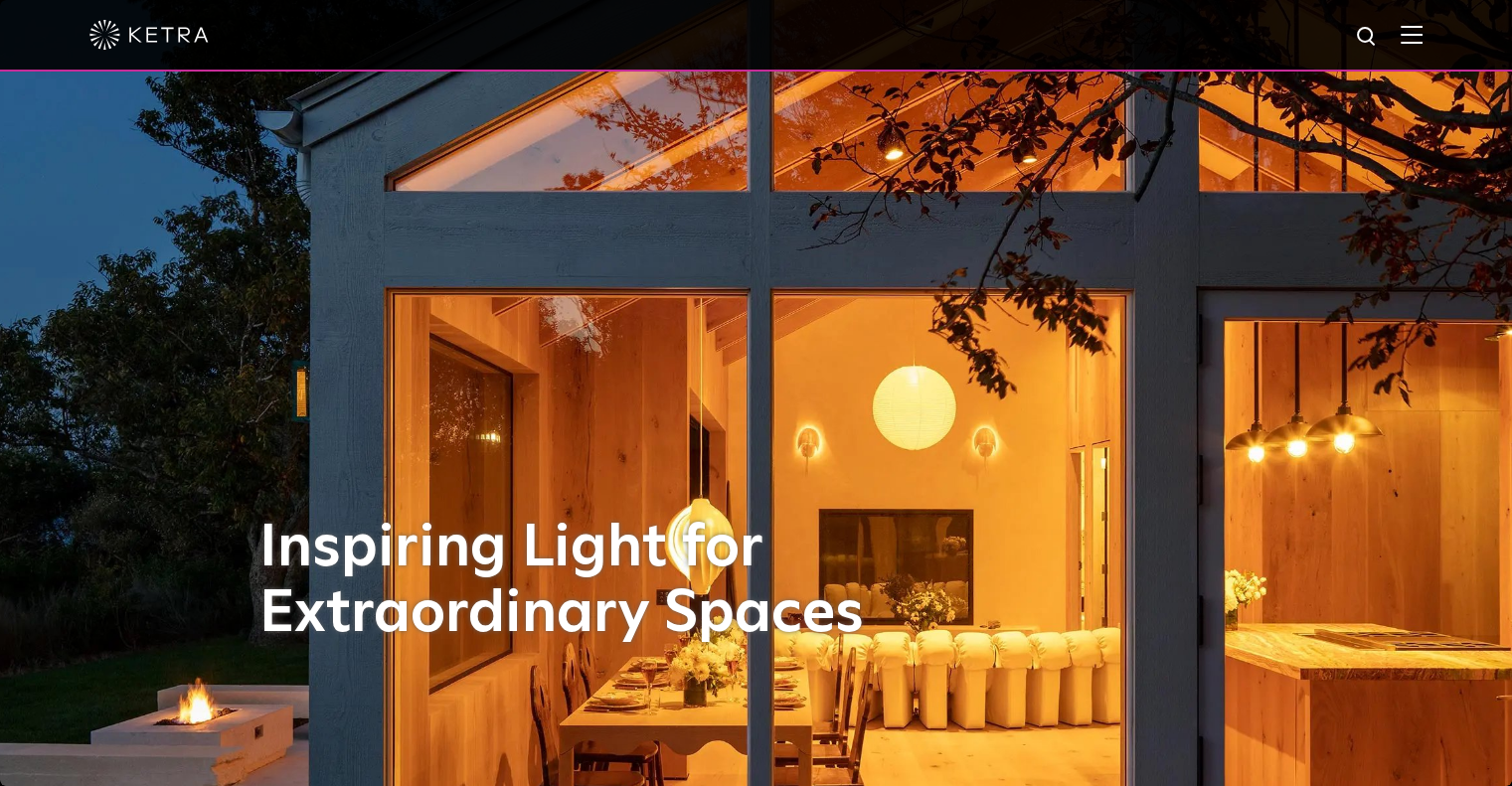 click at bounding box center [756, 35] 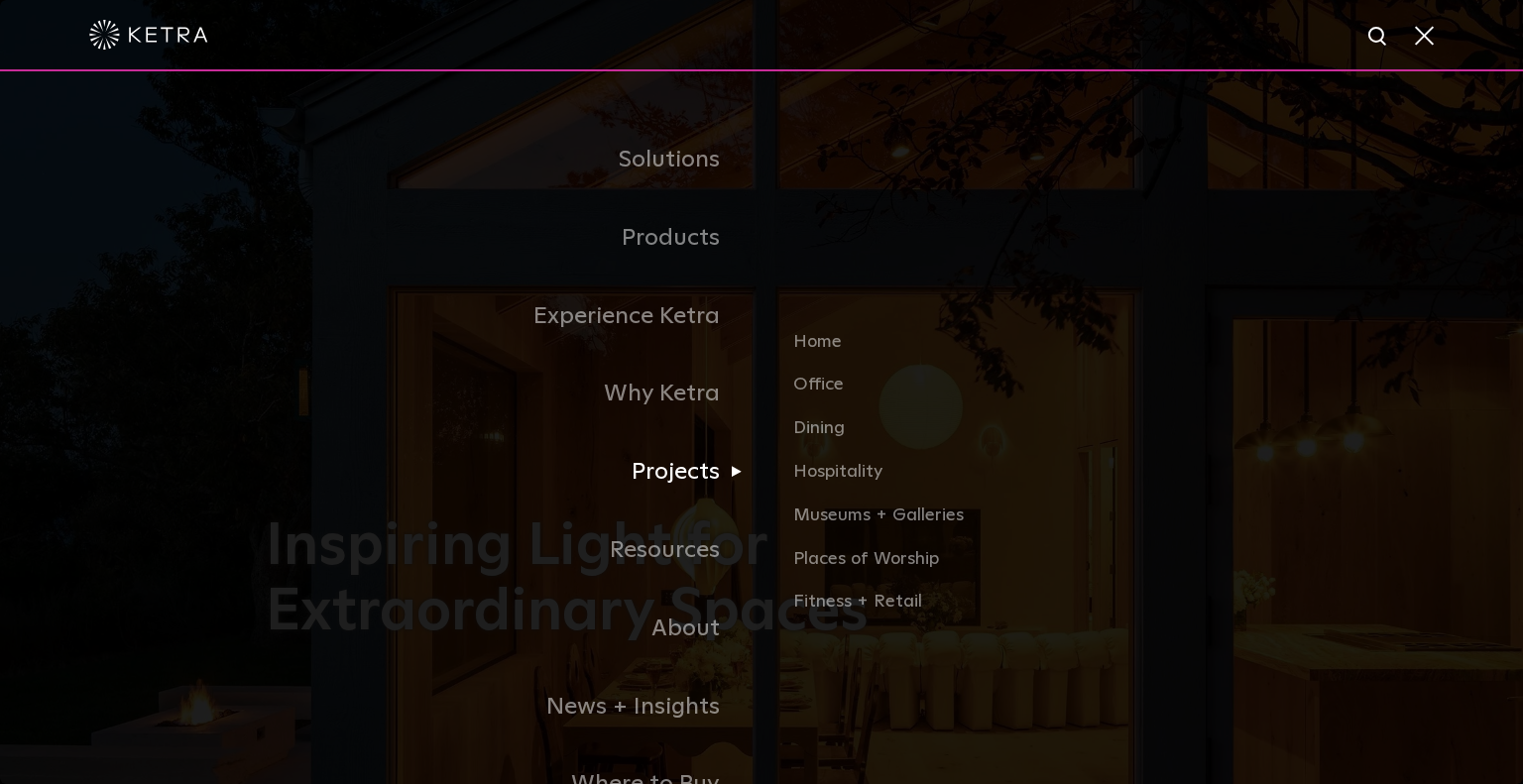 click on "Projects" at bounding box center (514, 472) 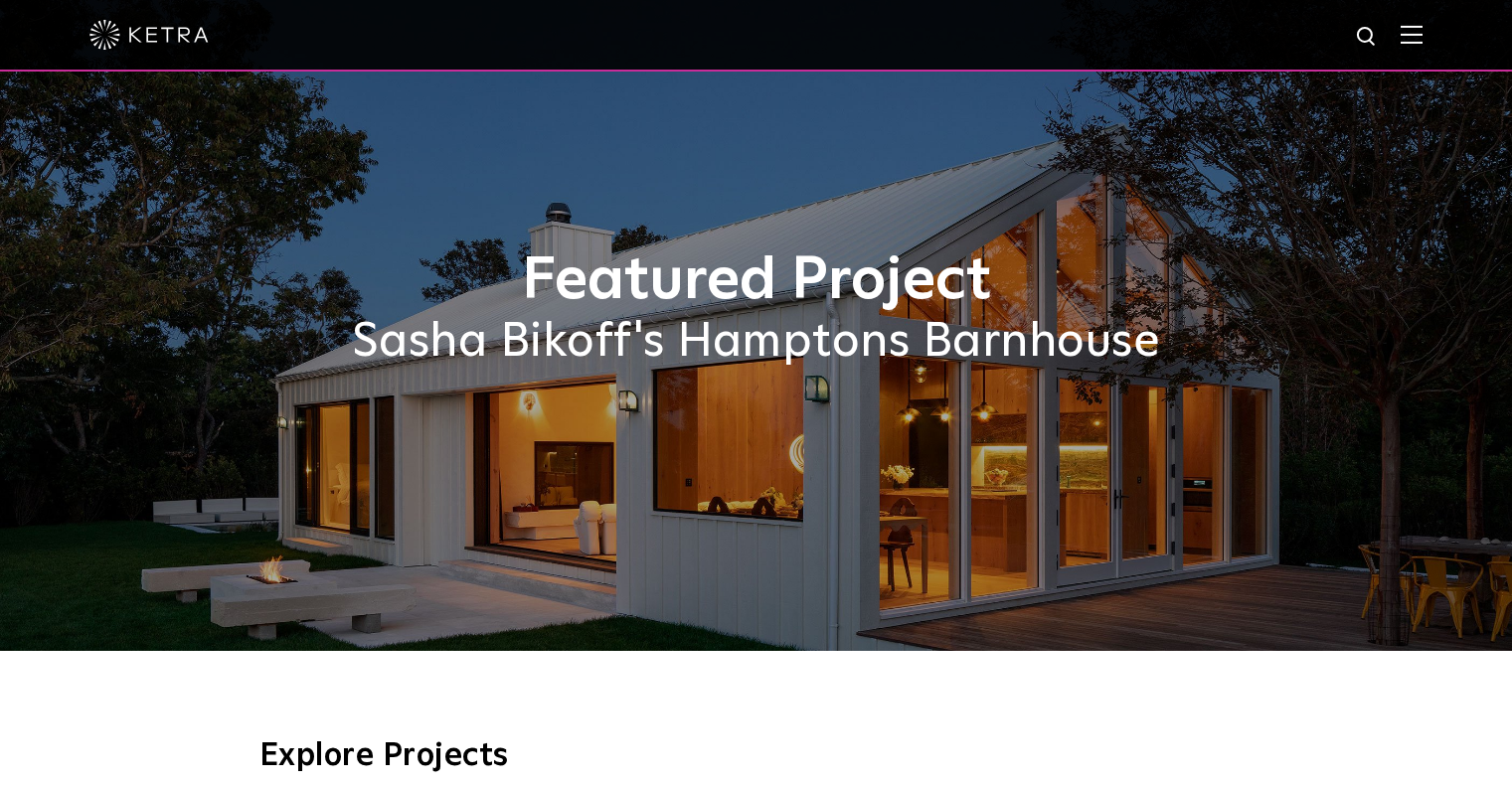 scroll, scrollTop: 0, scrollLeft: 0, axis: both 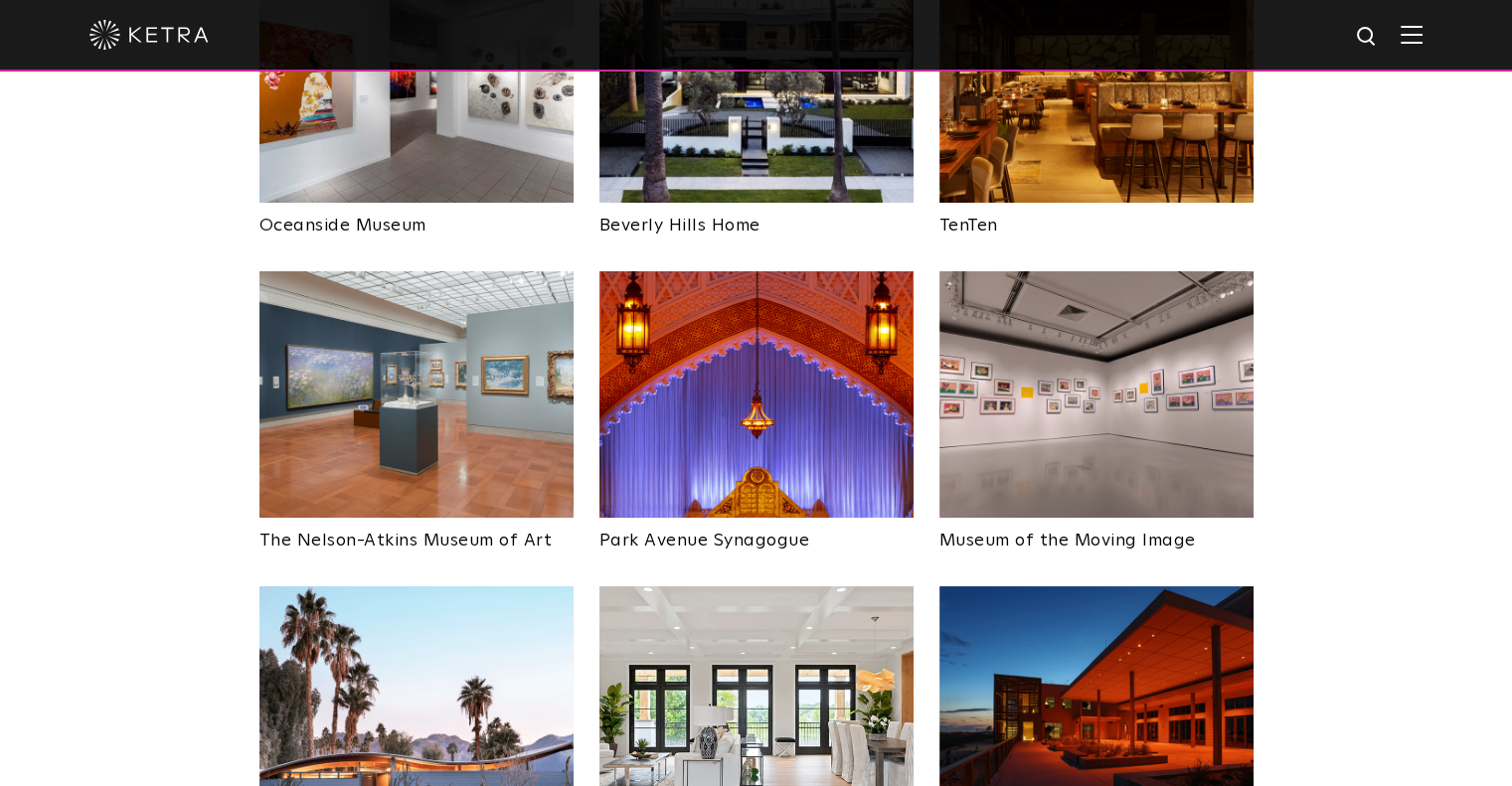click at bounding box center (417, 394) 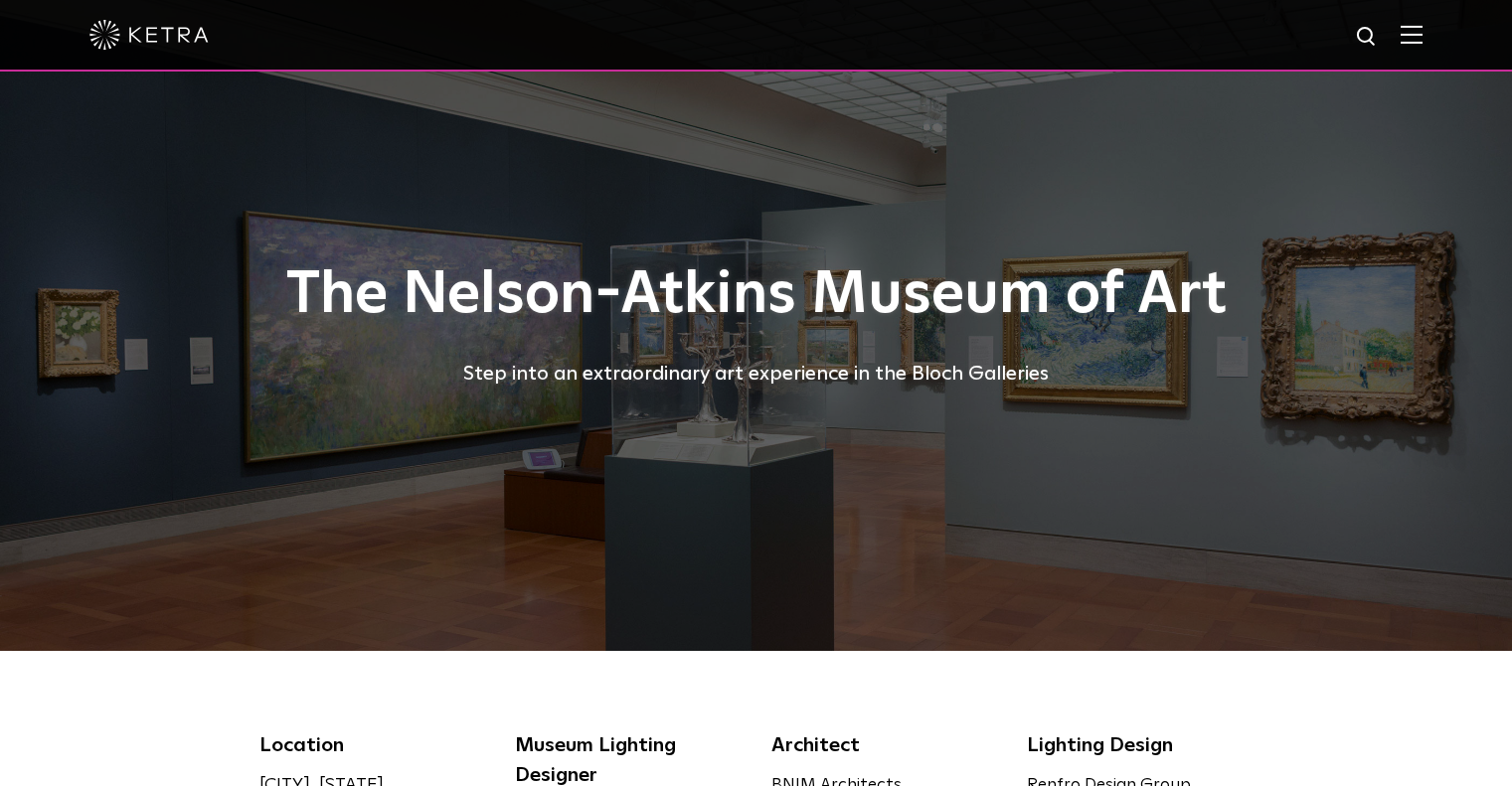 scroll, scrollTop: 0, scrollLeft: 0, axis: both 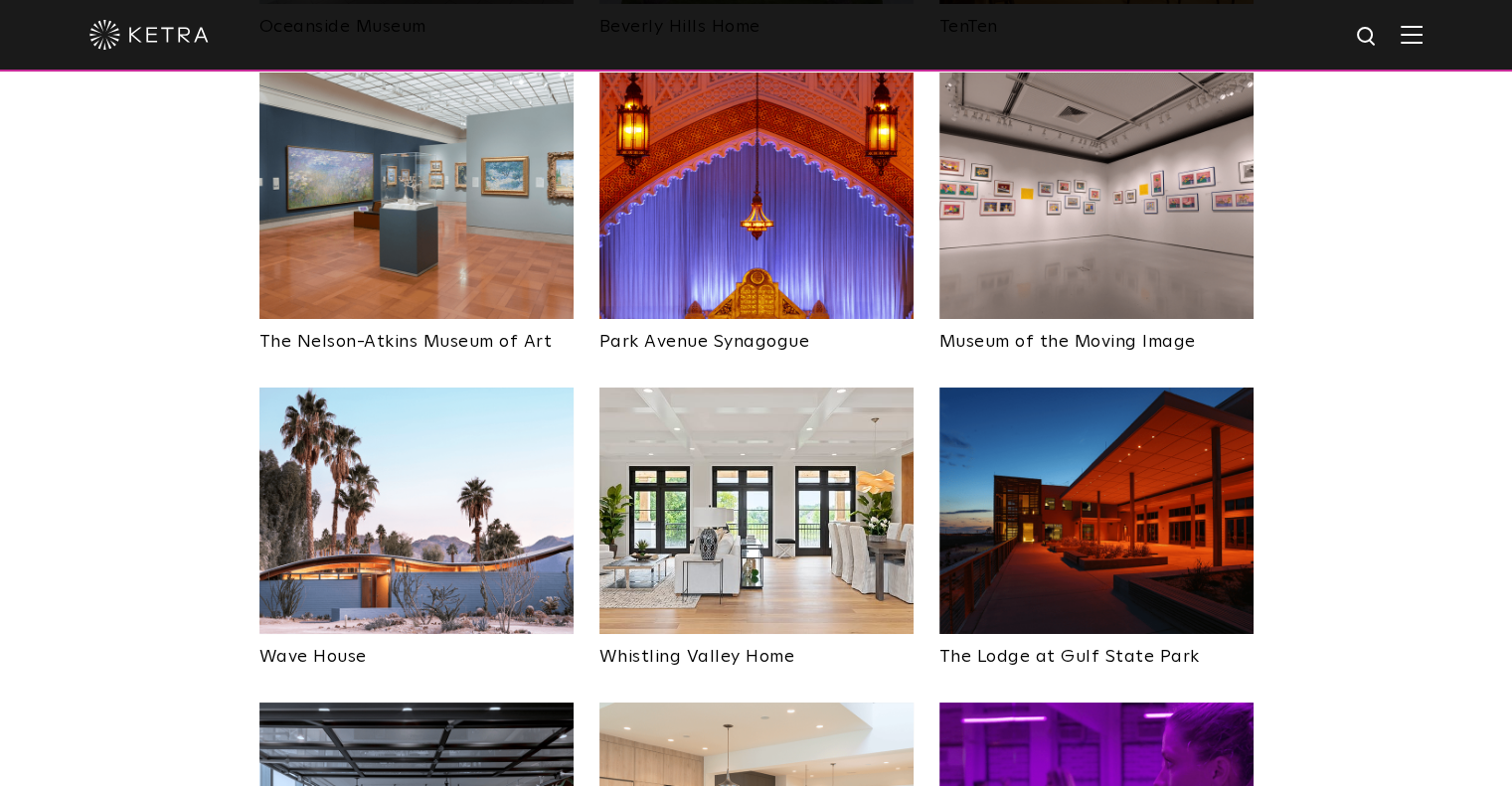 click at bounding box center (756, 196) 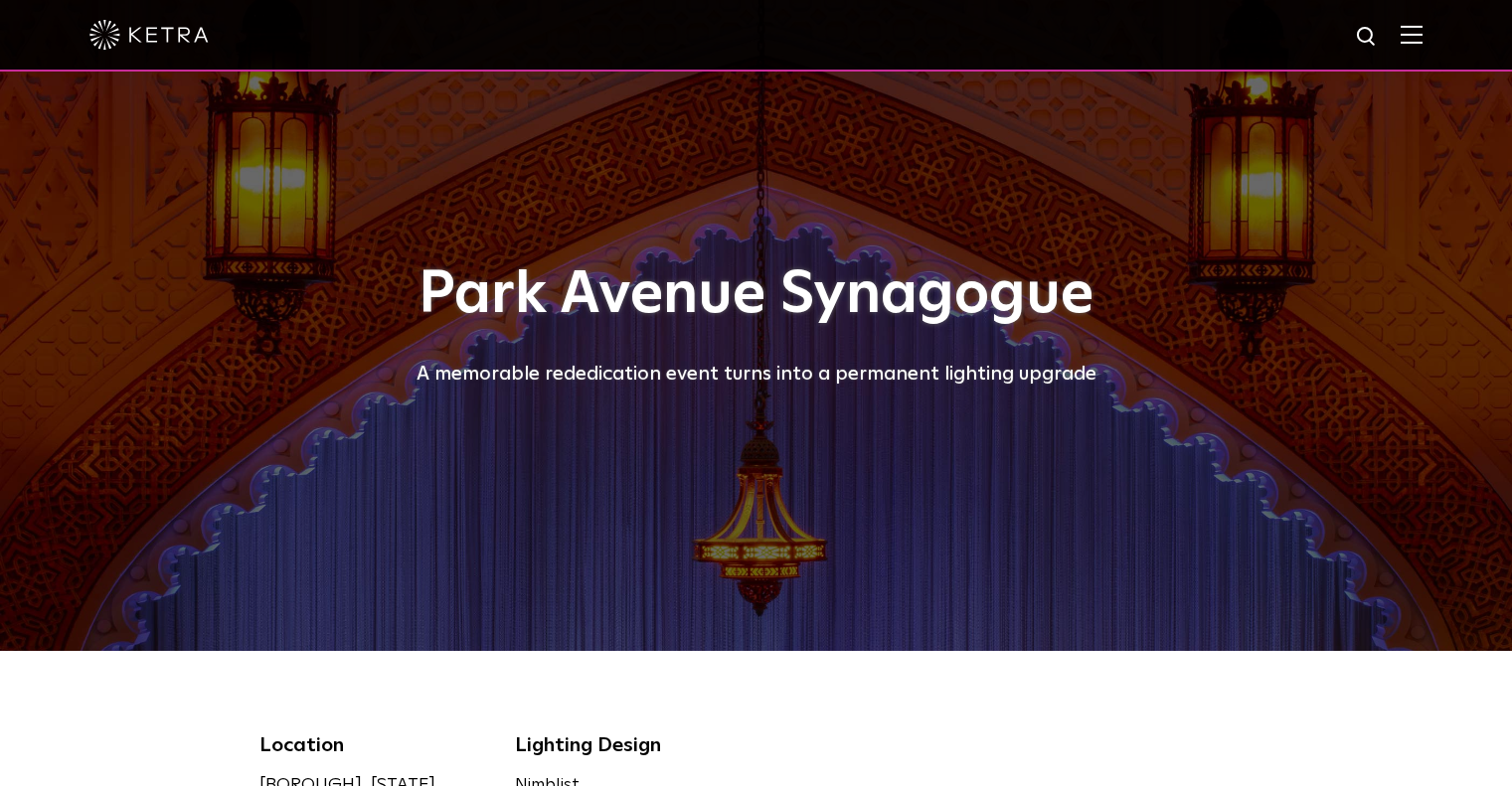scroll, scrollTop: 0, scrollLeft: 0, axis: both 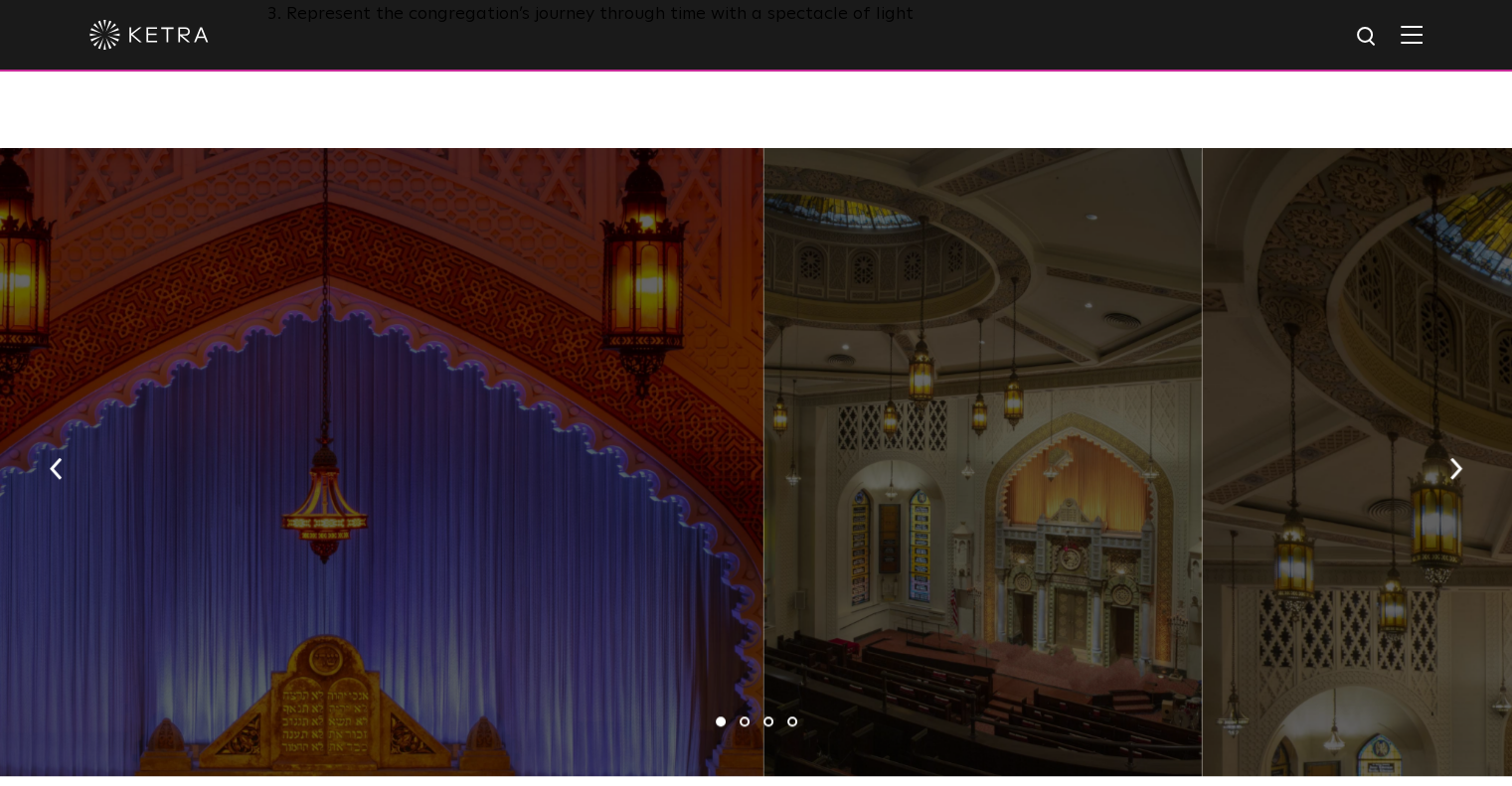 drag, startPoint x: 1285, startPoint y: 448, endPoint x: 168, endPoint y: 440, distance: 1117.0286 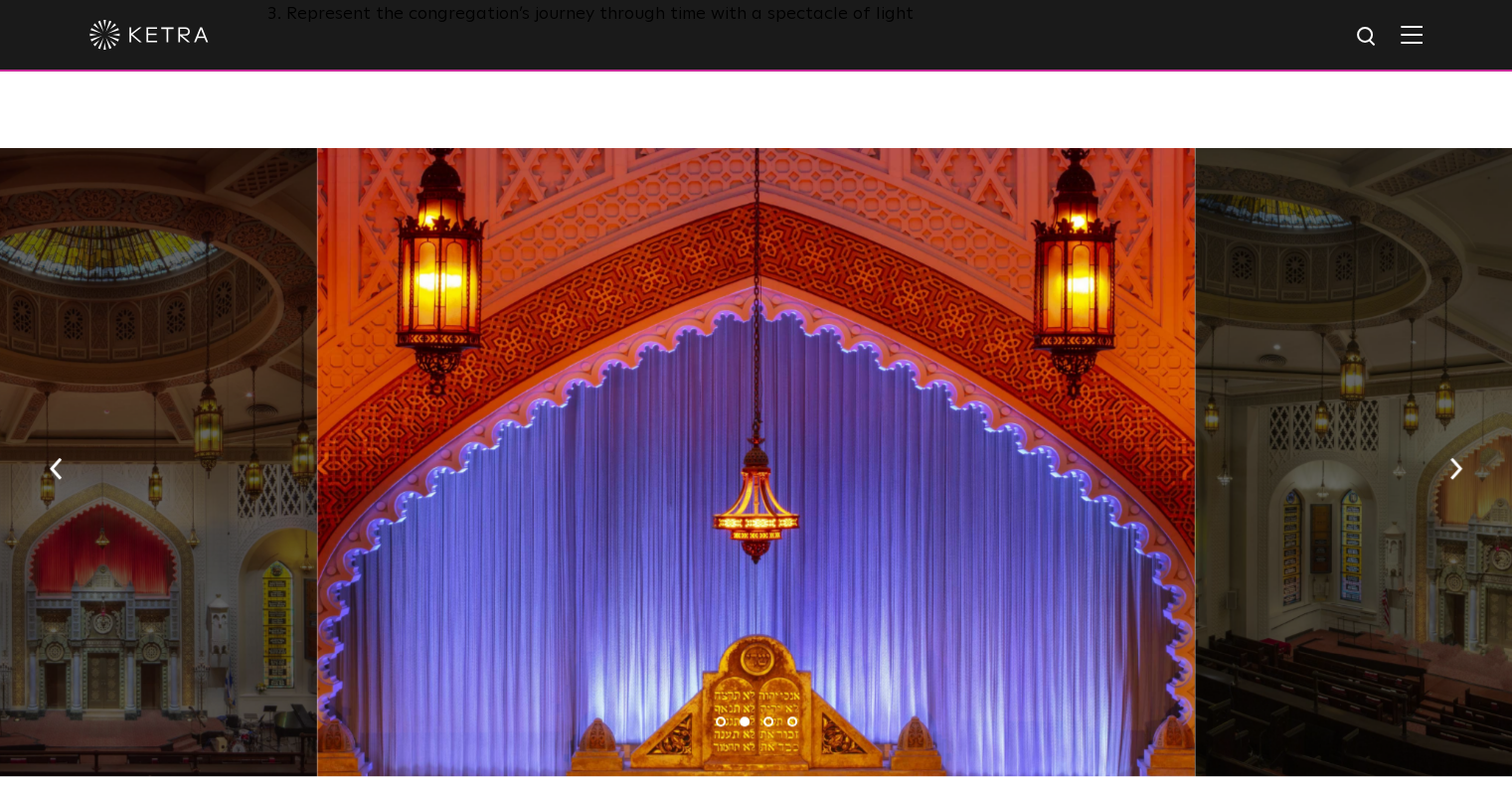drag, startPoint x: 954, startPoint y: 381, endPoint x: 0, endPoint y: 333, distance: 955.2068 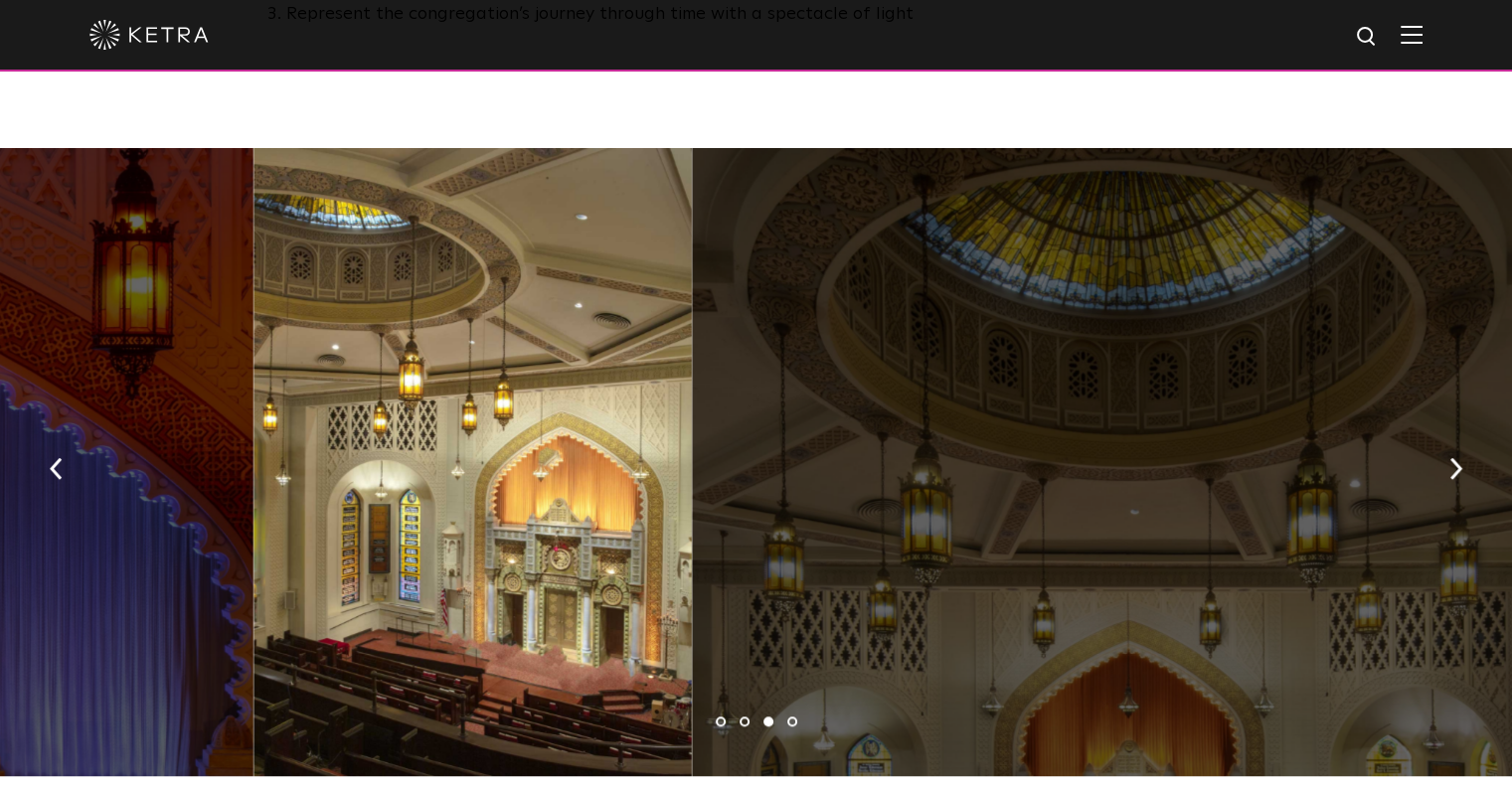 drag, startPoint x: 1228, startPoint y: 315, endPoint x: 722, endPoint y: 309, distance: 506.03557 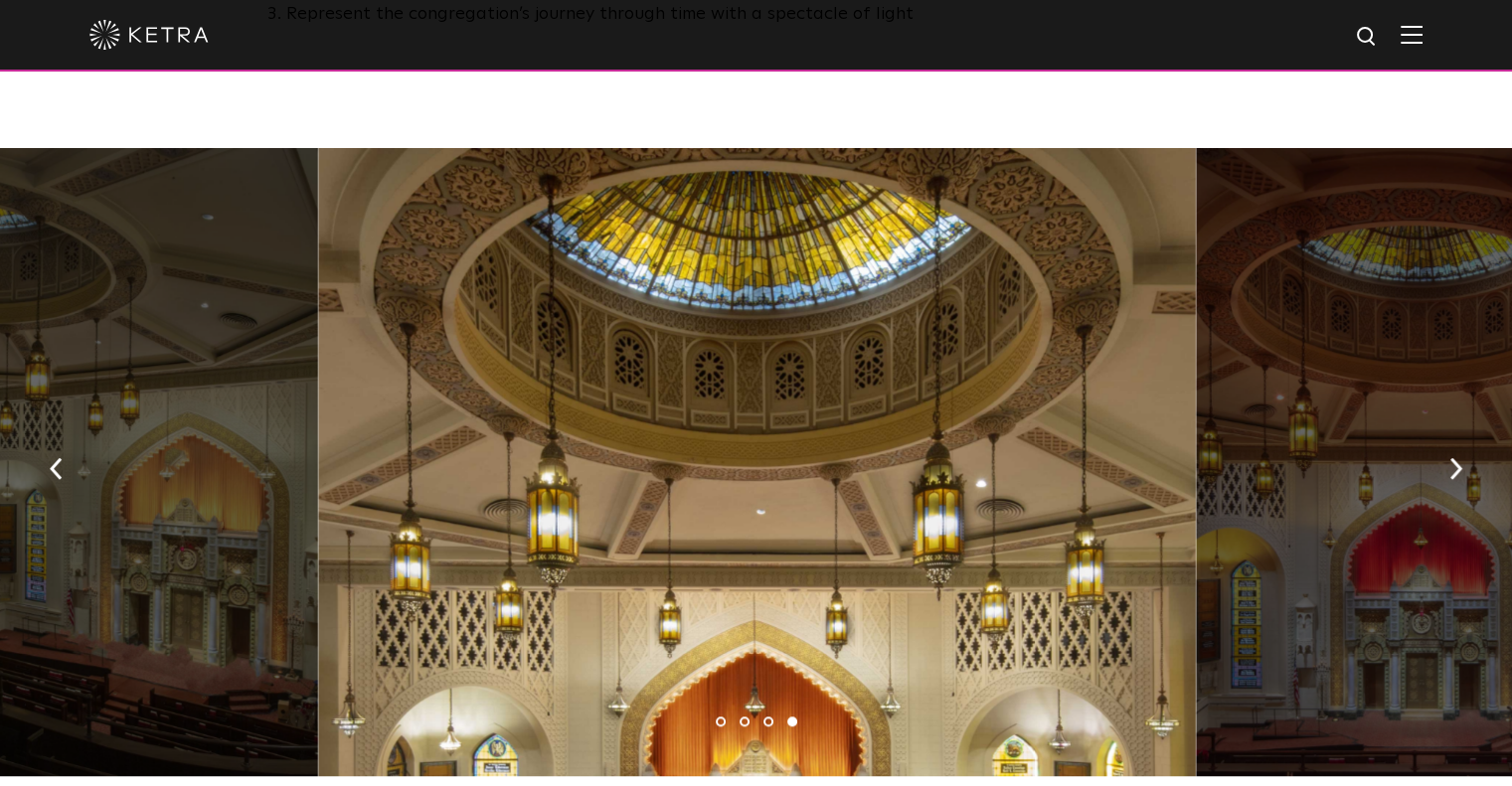 drag, startPoint x: 1119, startPoint y: 319, endPoint x: 225, endPoint y: 319, distance: 894 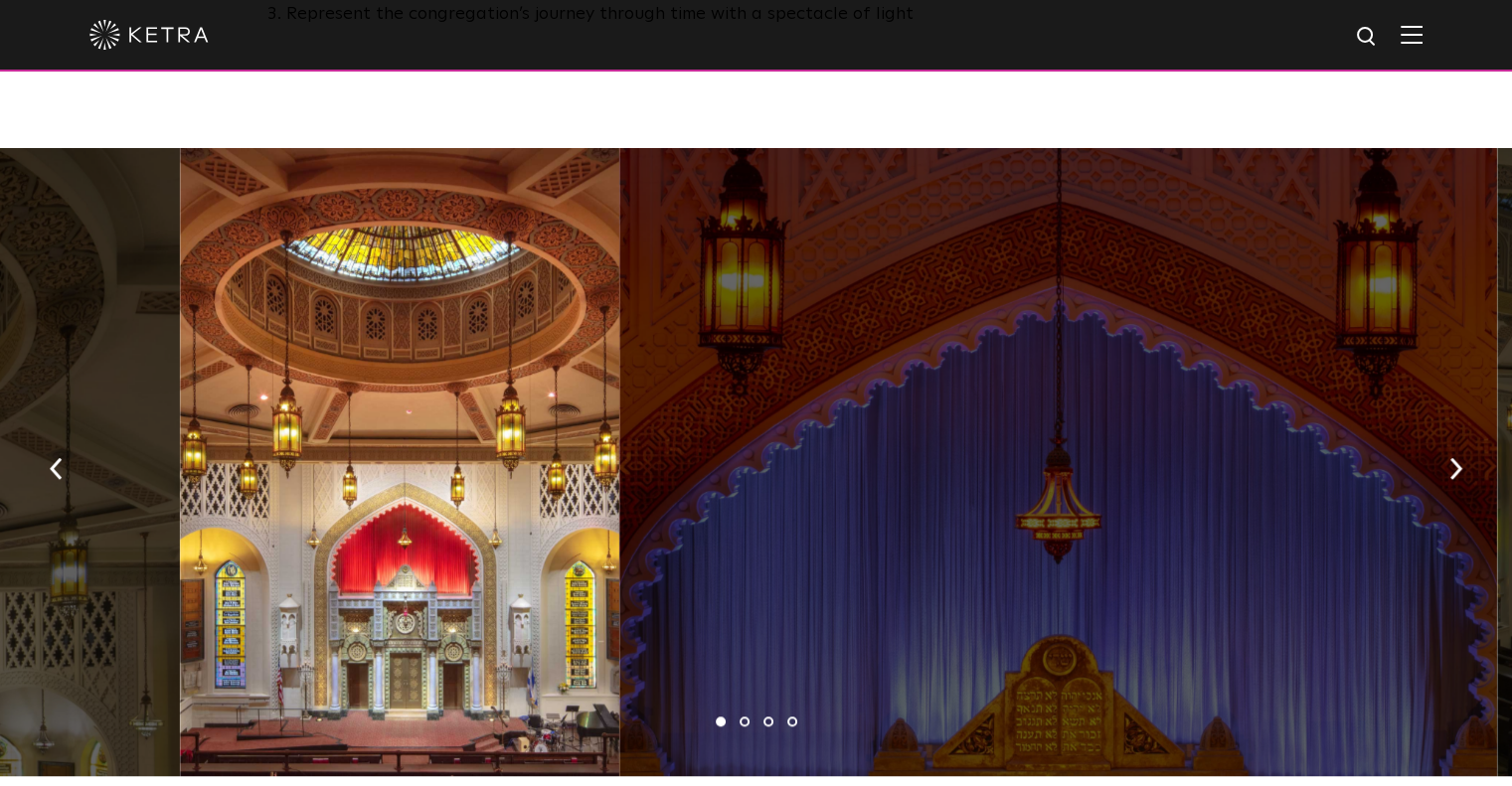 drag, startPoint x: 885, startPoint y: 324, endPoint x: 529, endPoint y: 328, distance: 356.02247 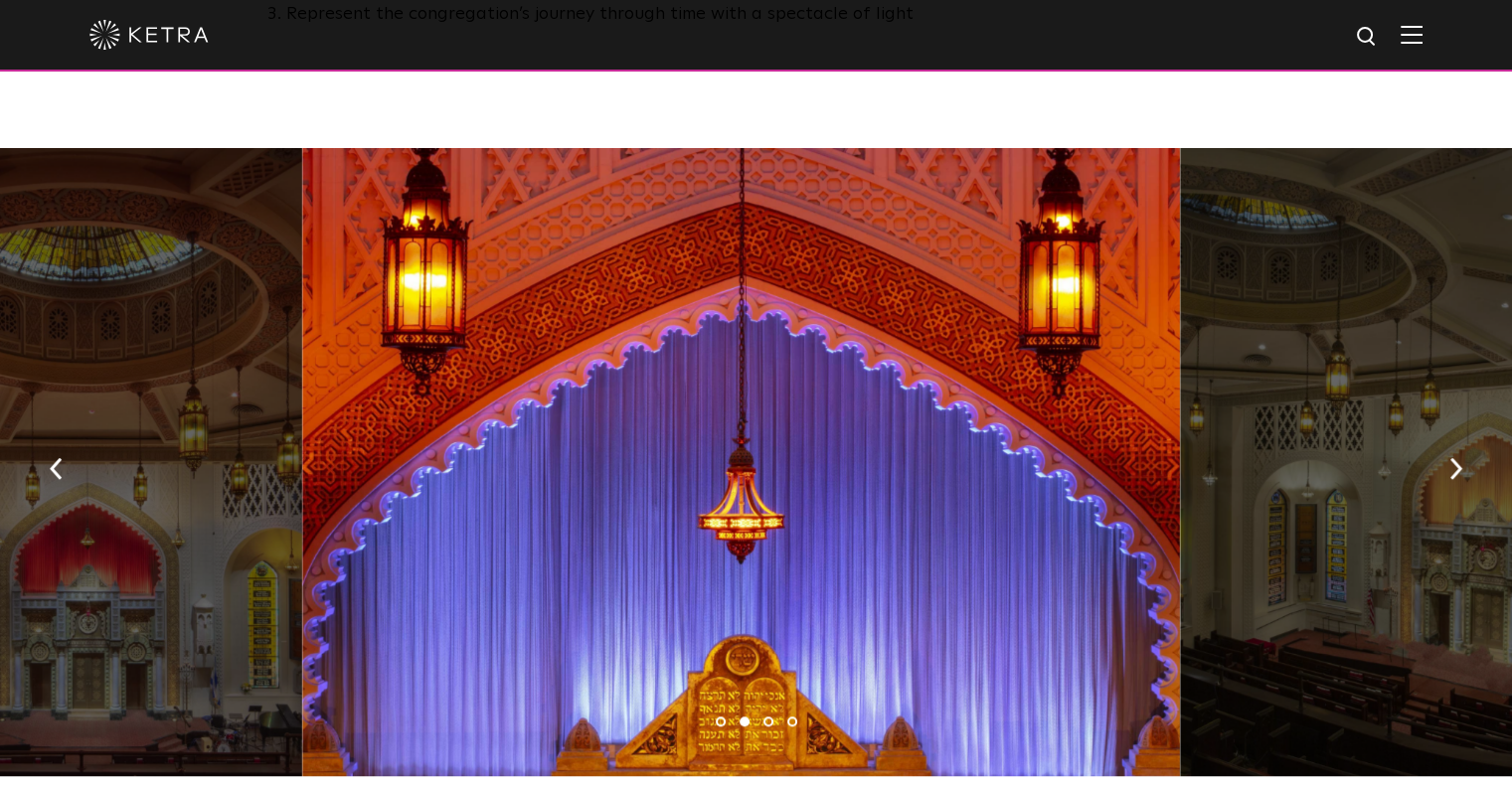drag, startPoint x: 467, startPoint y: 377, endPoint x: 382, endPoint y: 388, distance: 85.70881 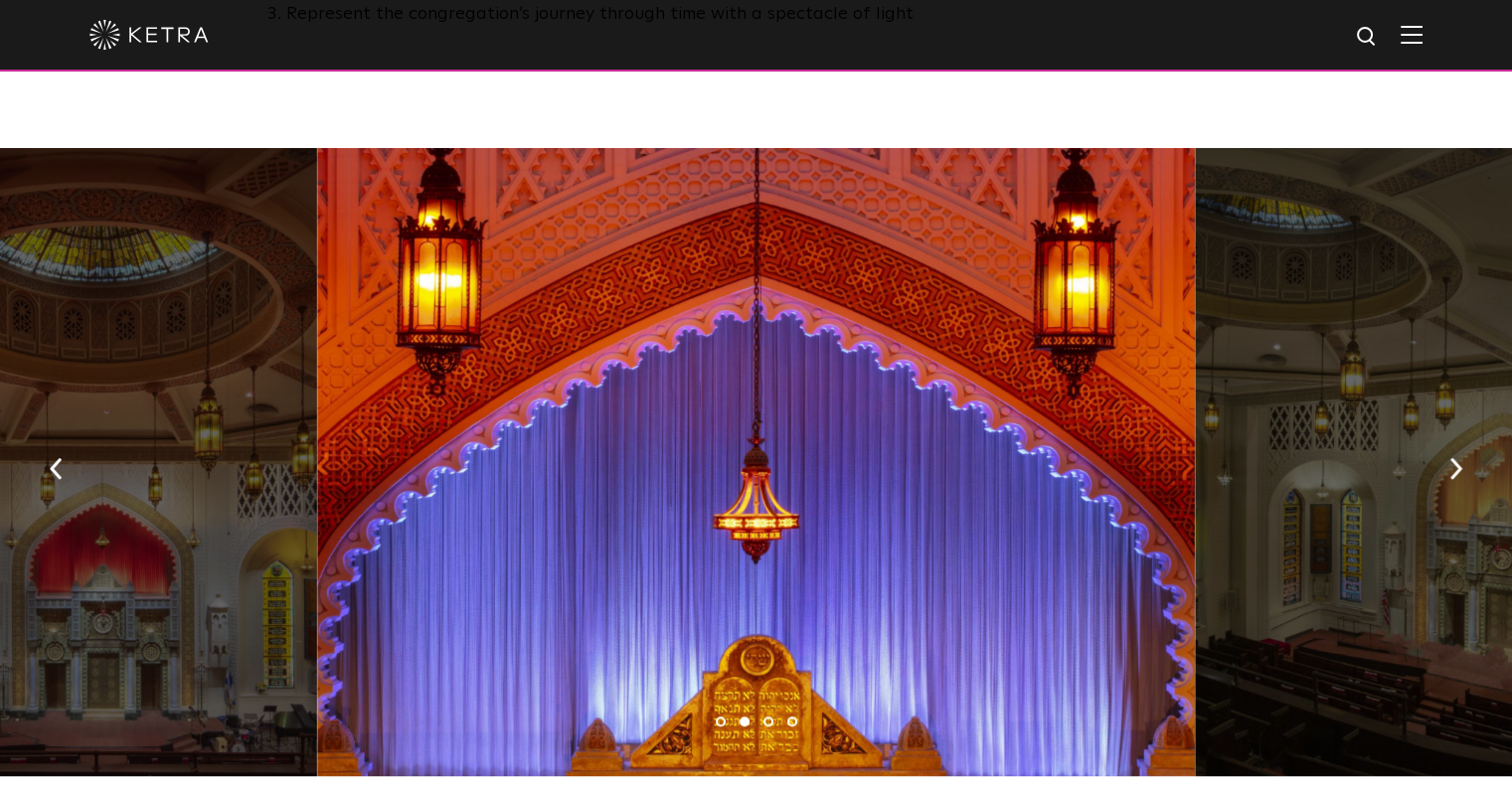 drag, startPoint x: 1273, startPoint y: 396, endPoint x: 757, endPoint y: 379, distance: 516.28 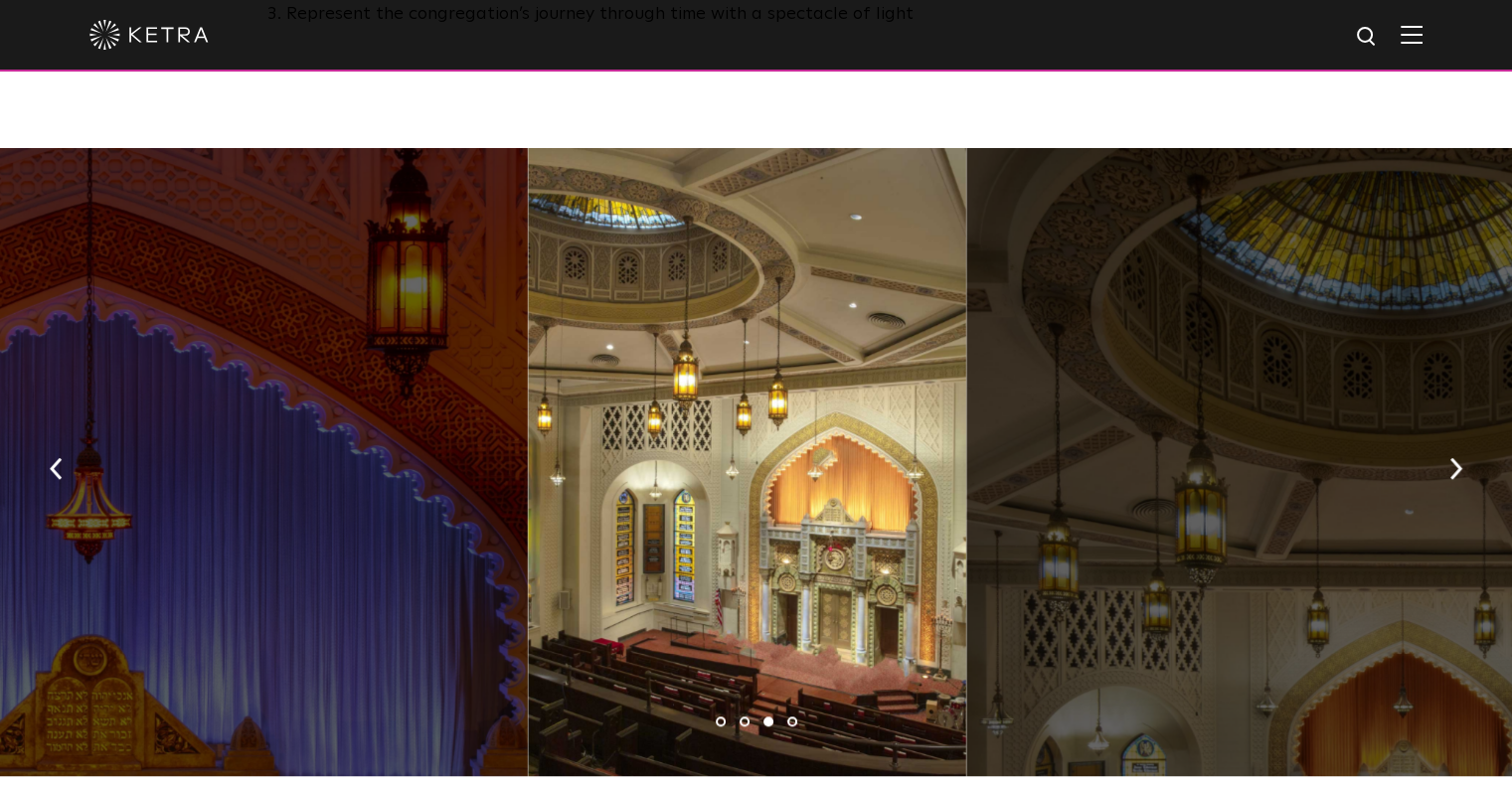 drag, startPoint x: 1002, startPoint y: 350, endPoint x: 258, endPoint y: 349, distance: 744.0007 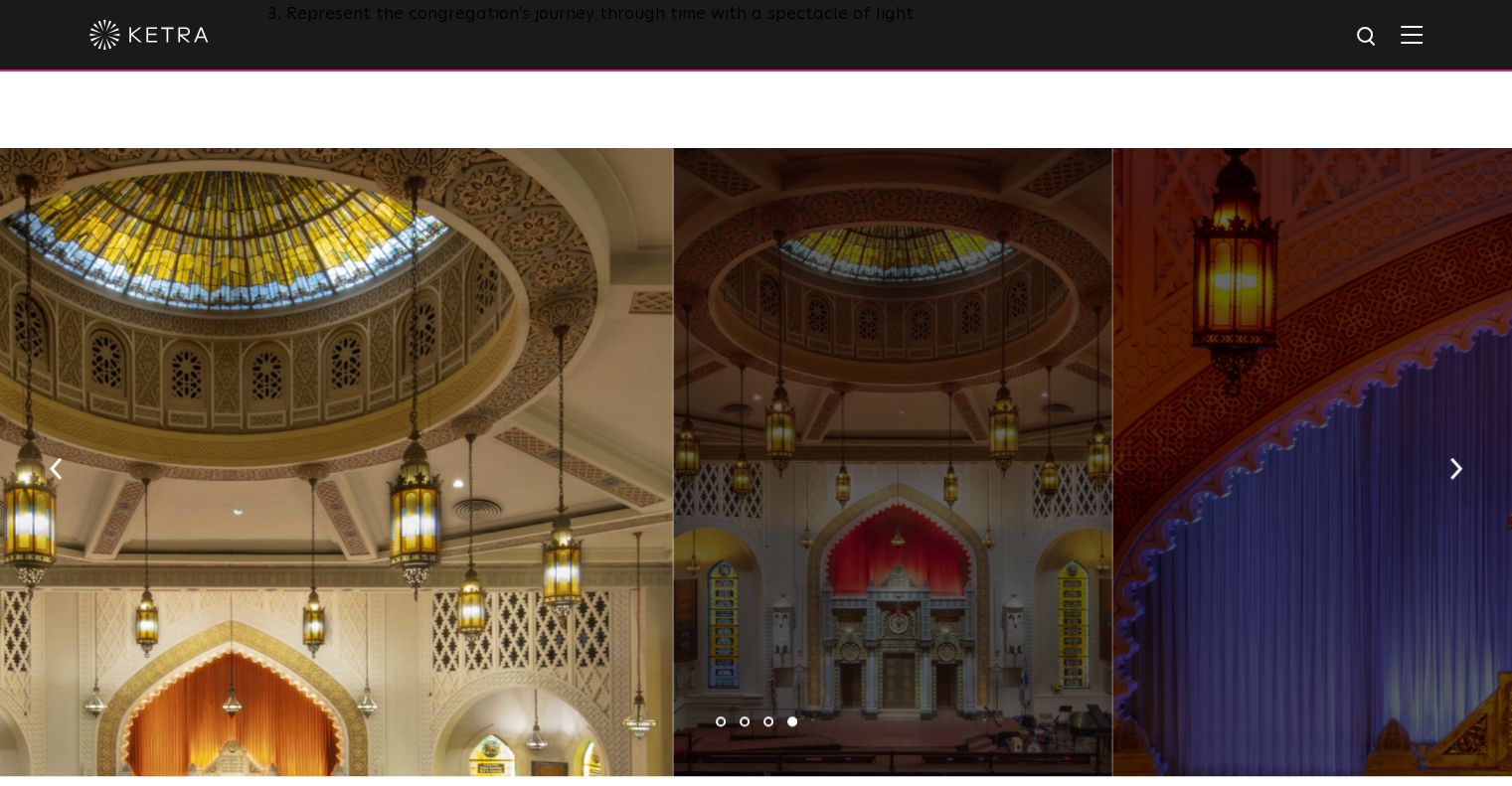 drag, startPoint x: 911, startPoint y: 349, endPoint x: 531, endPoint y: 351, distance: 380.00526 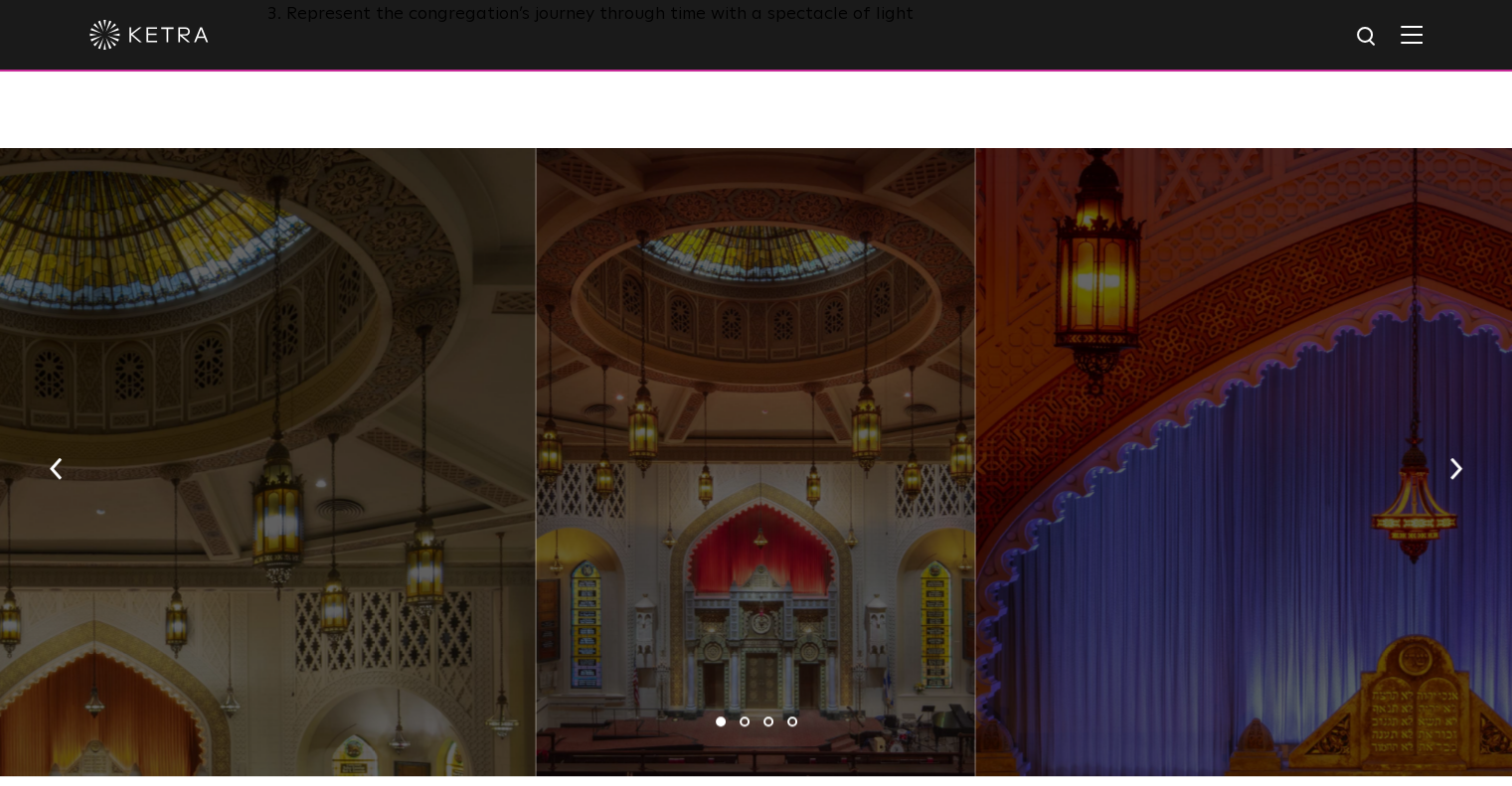 drag, startPoint x: 1053, startPoint y: 357, endPoint x: 613, endPoint y: 341, distance: 440.2908 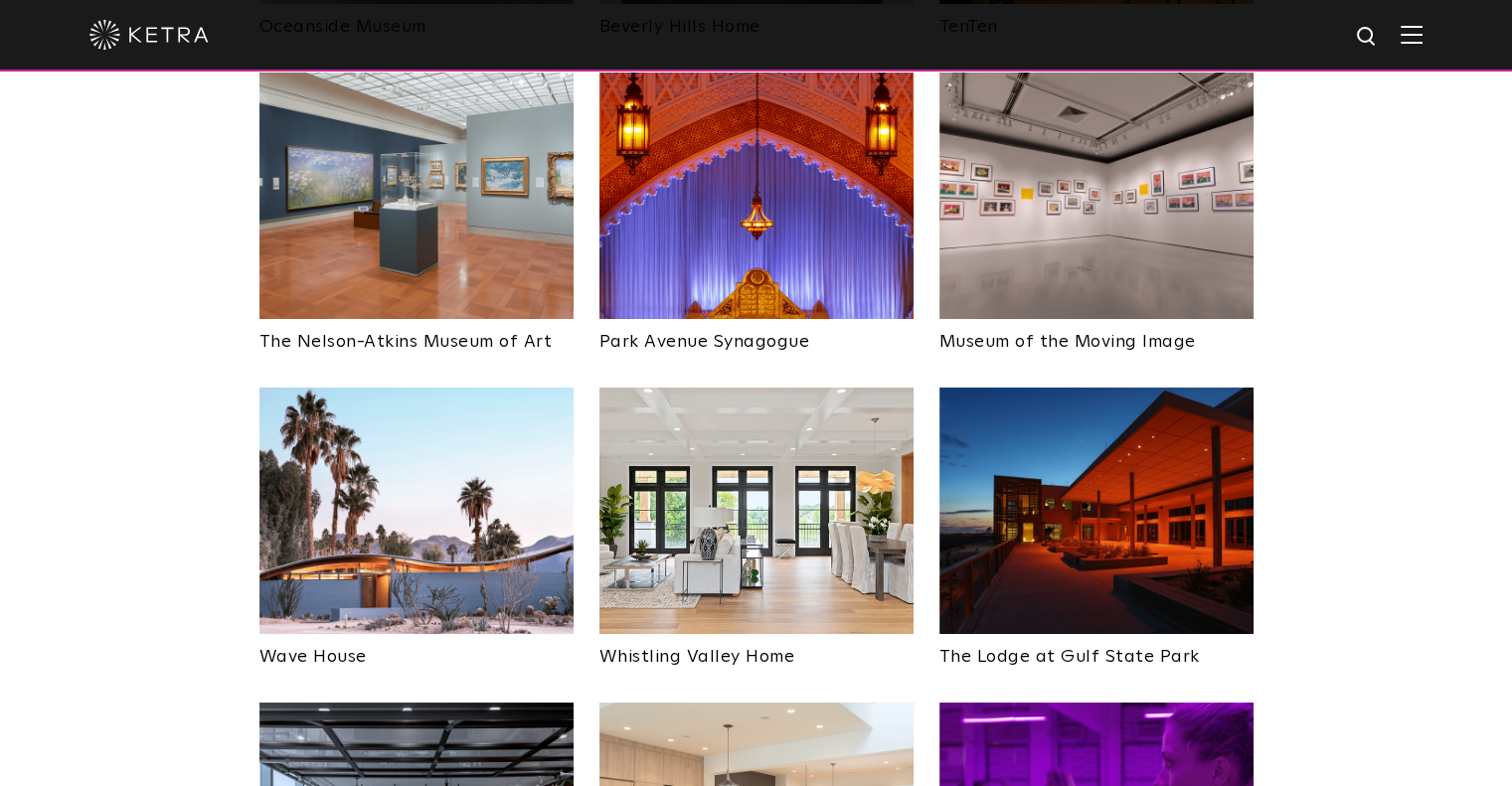 scroll, scrollTop: 2584, scrollLeft: 0, axis: vertical 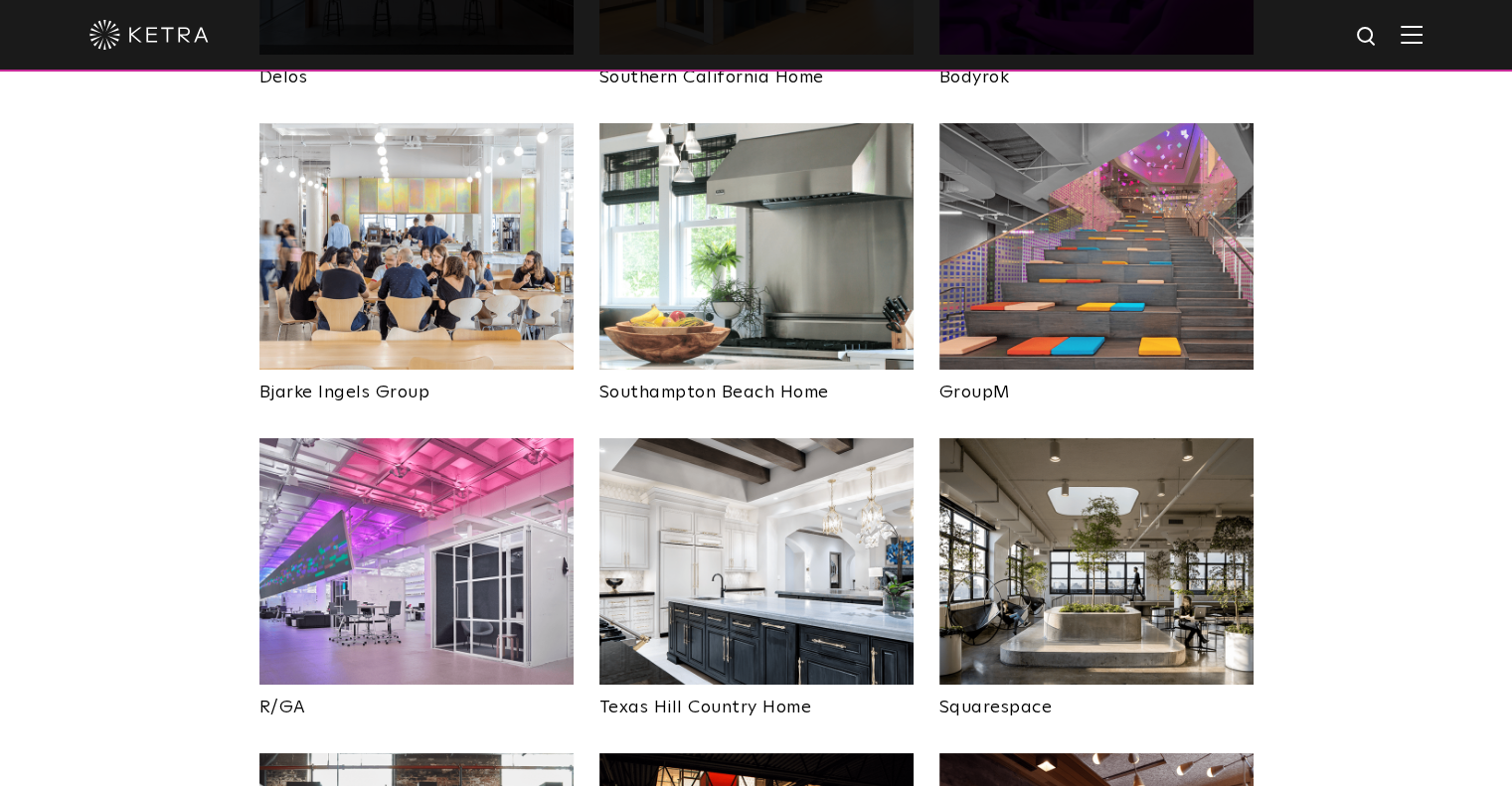 click at bounding box center (417, 246) 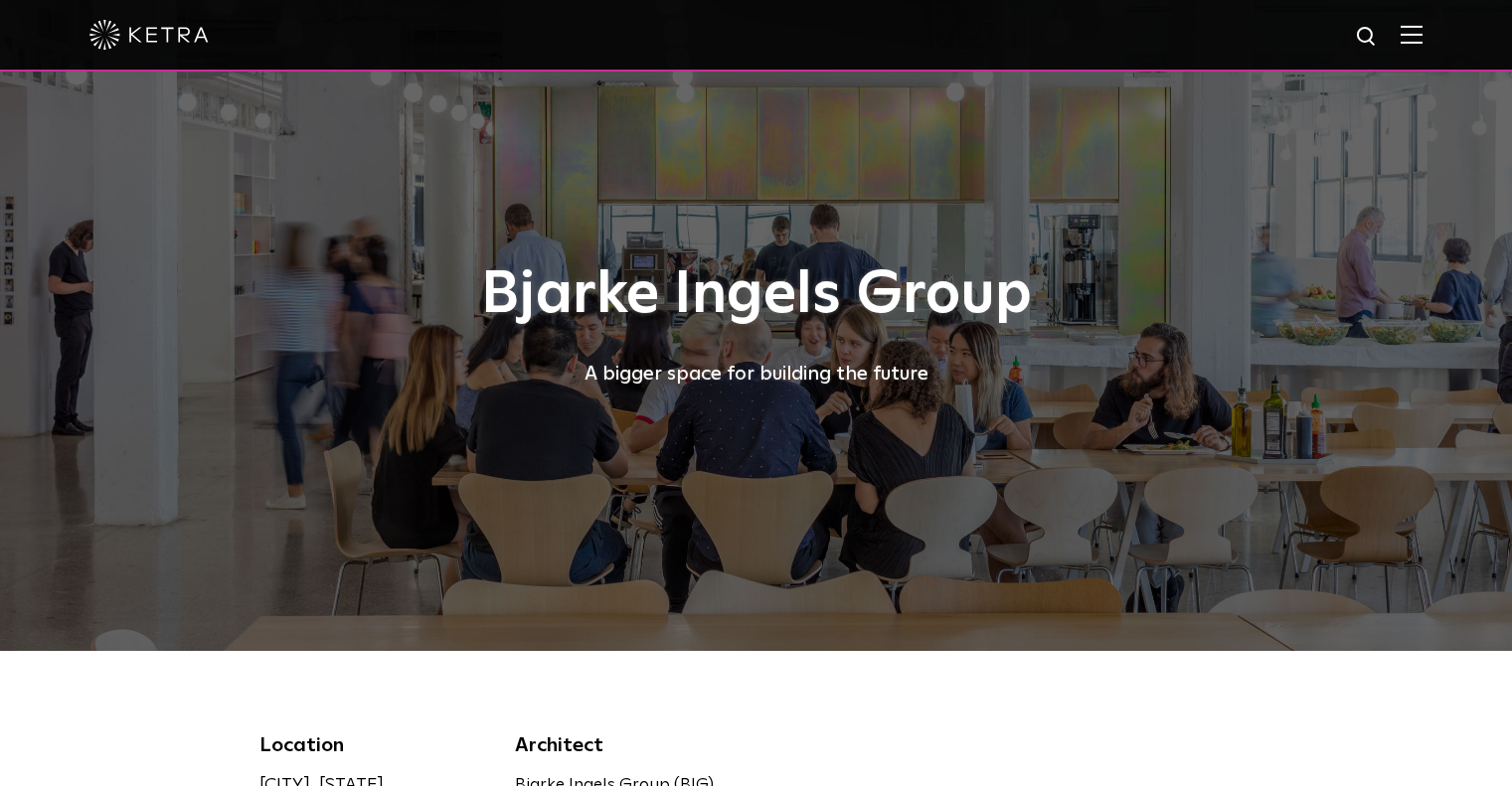 scroll, scrollTop: 0, scrollLeft: 0, axis: both 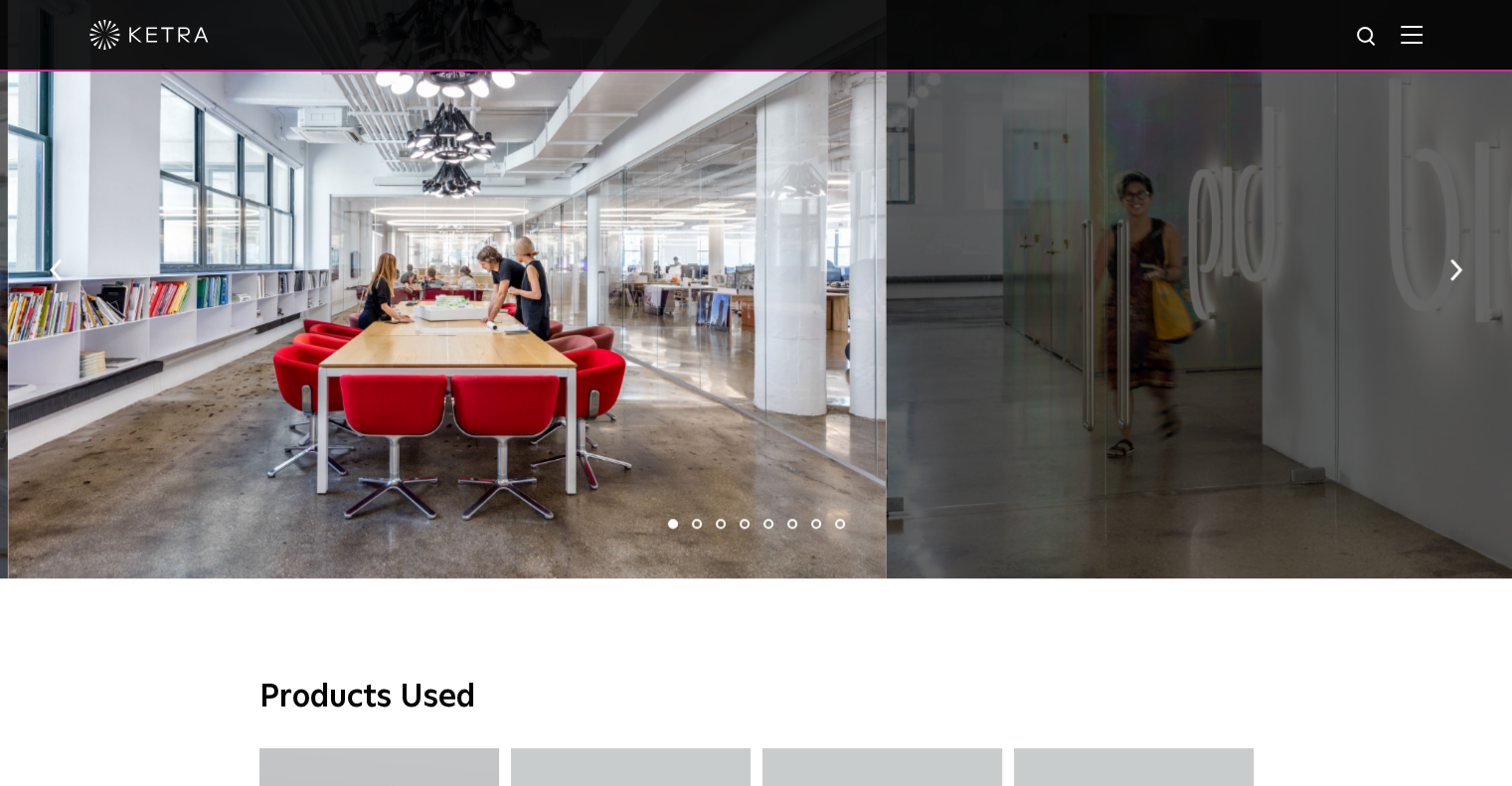 drag, startPoint x: 1284, startPoint y: 279, endPoint x: 656, endPoint y: 311, distance: 628.81476 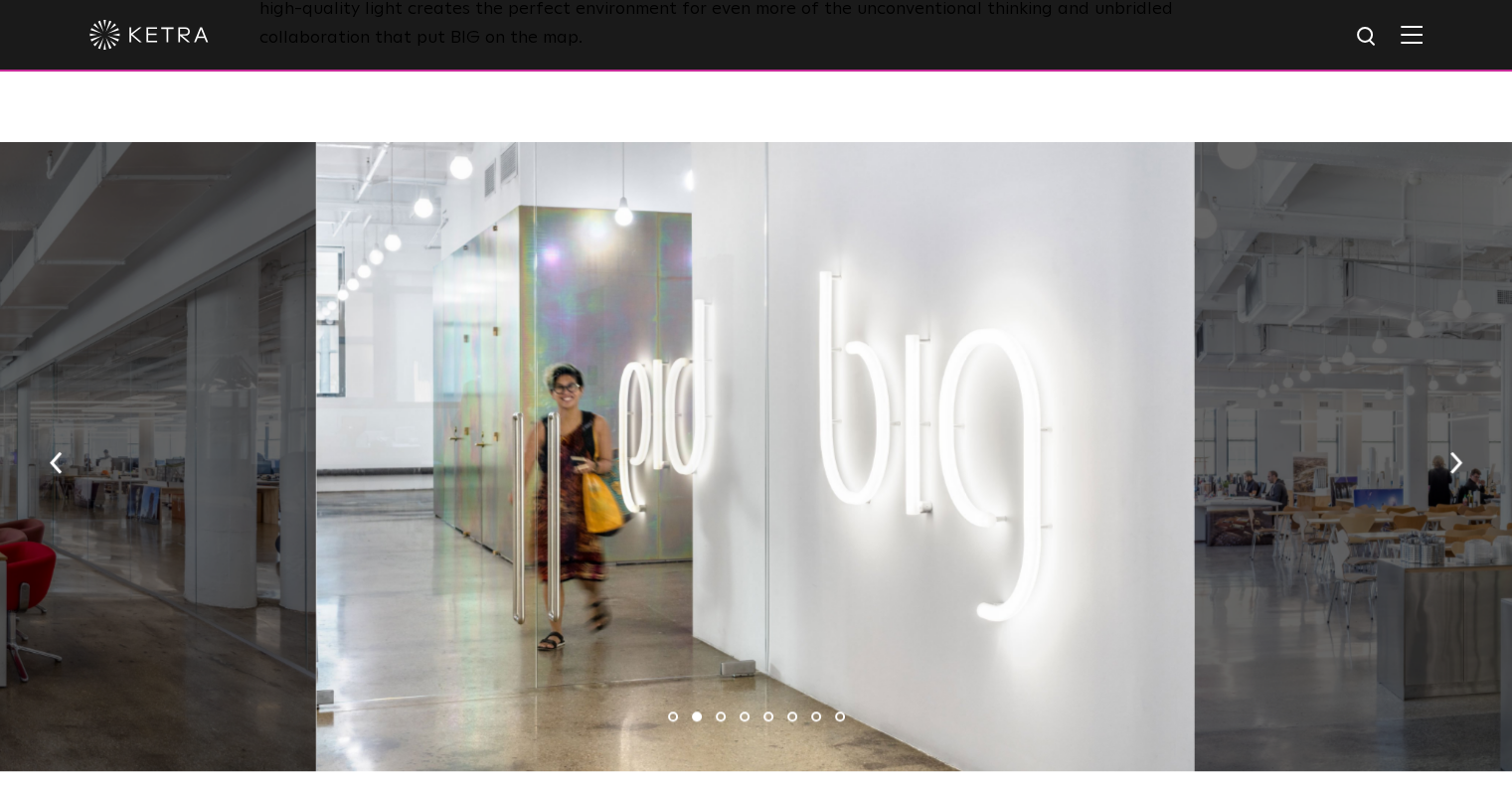 scroll, scrollTop: 1491, scrollLeft: 0, axis: vertical 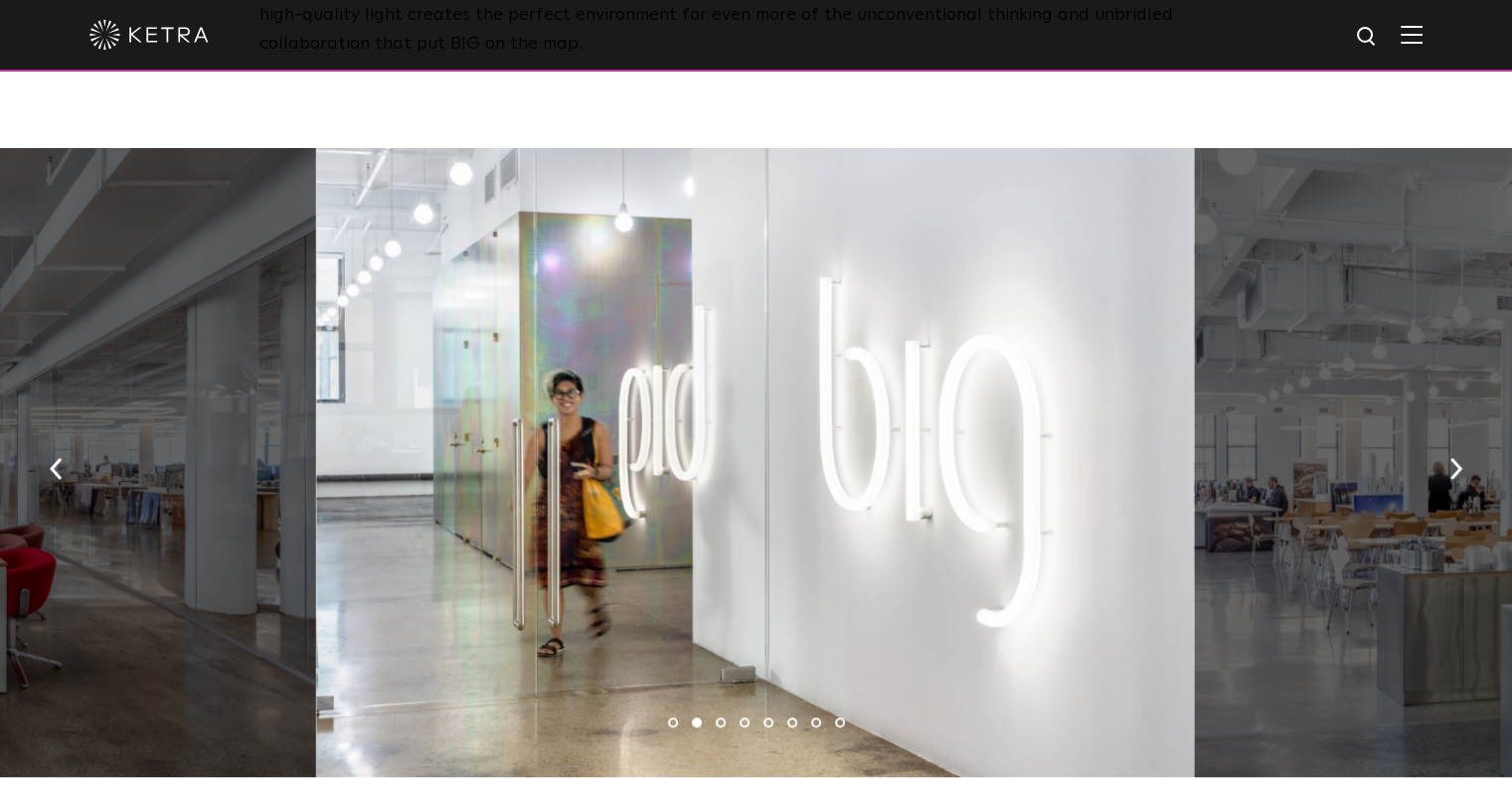 drag, startPoint x: 1054, startPoint y: 381, endPoint x: 810, endPoint y: 381, distance: 244 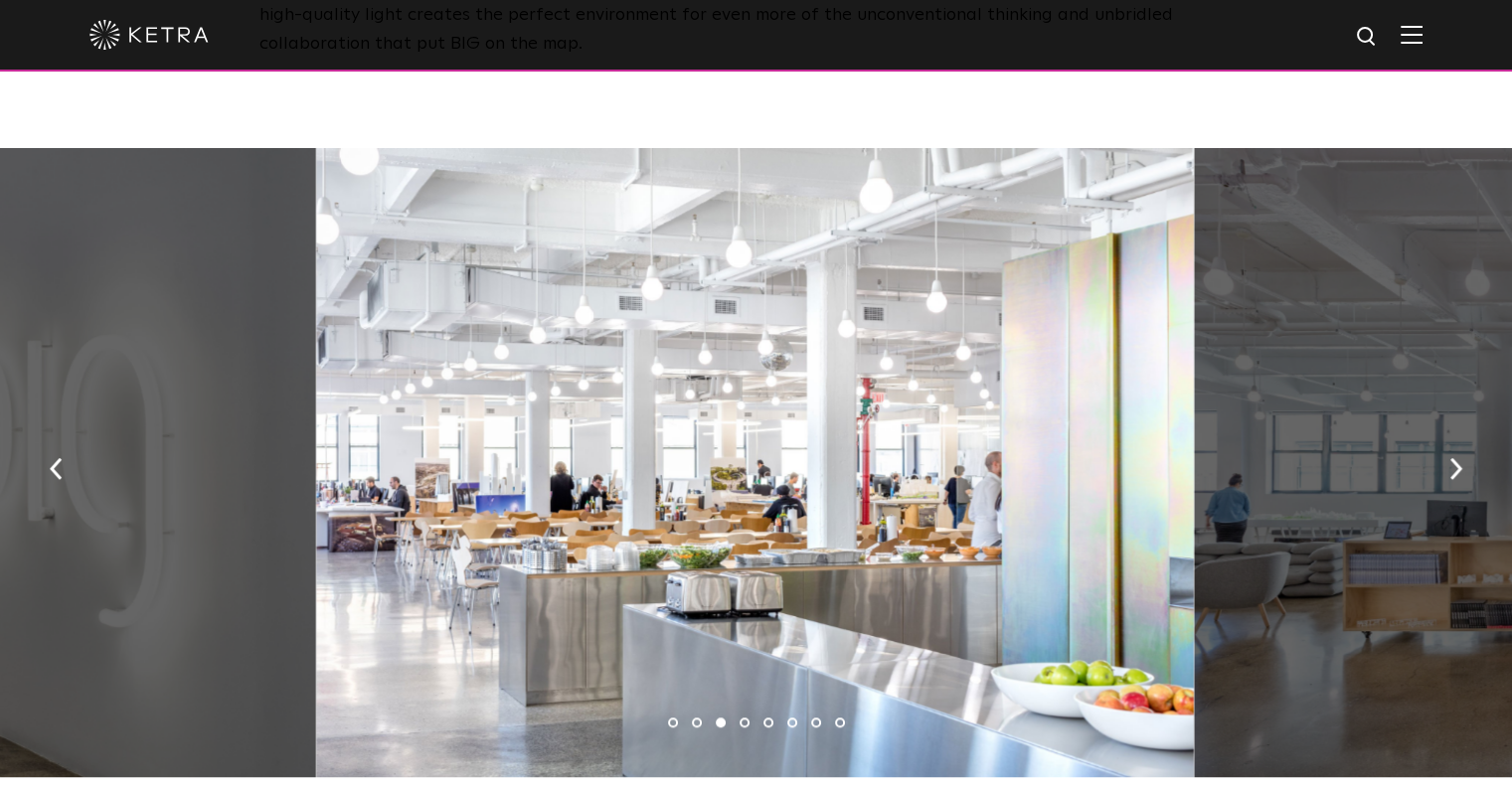 drag, startPoint x: 1239, startPoint y: 369, endPoint x: 680, endPoint y: 361, distance: 559.05724 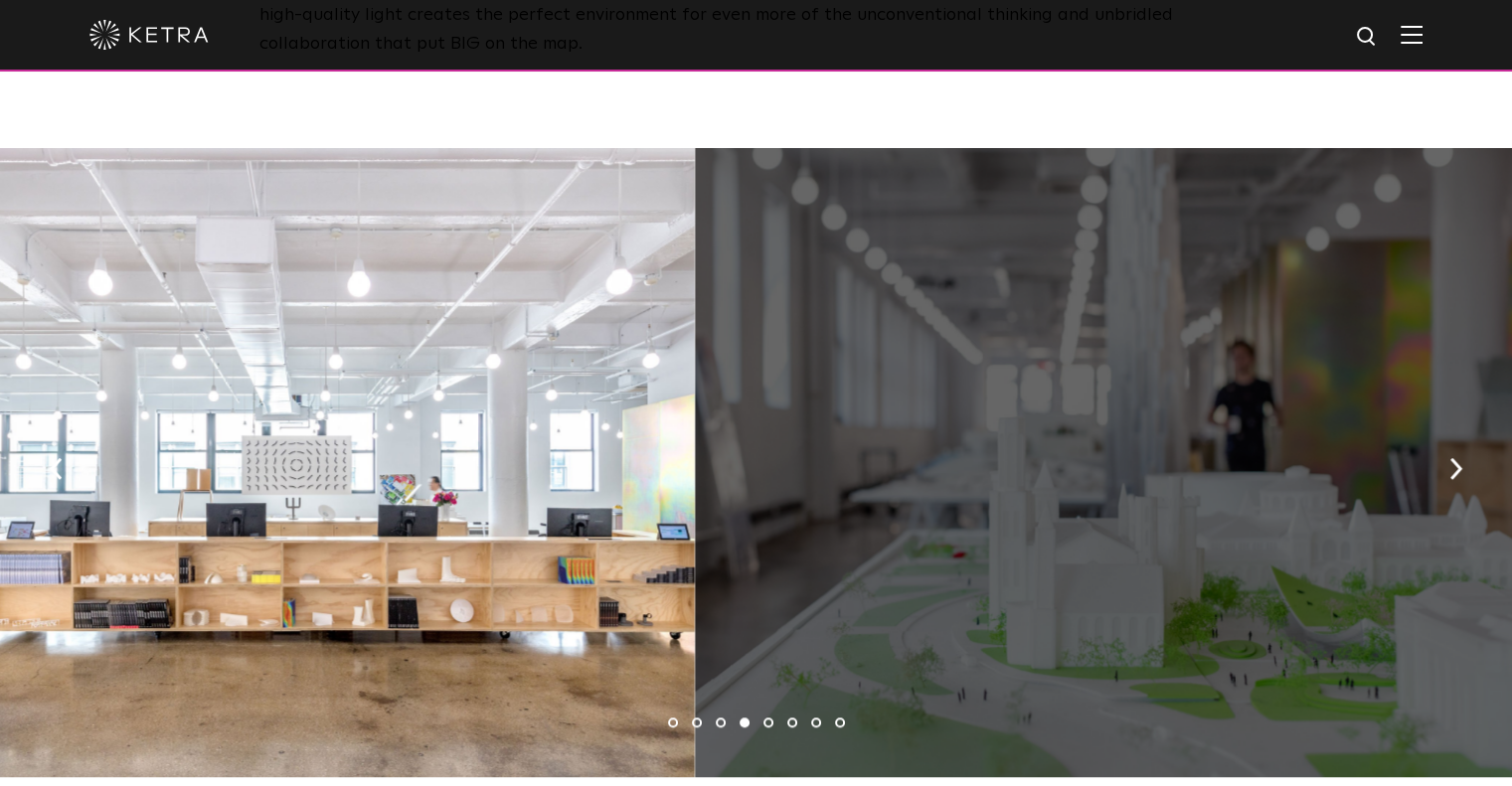 drag, startPoint x: 773, startPoint y: 368, endPoint x: 221, endPoint y: 351, distance: 552.2617 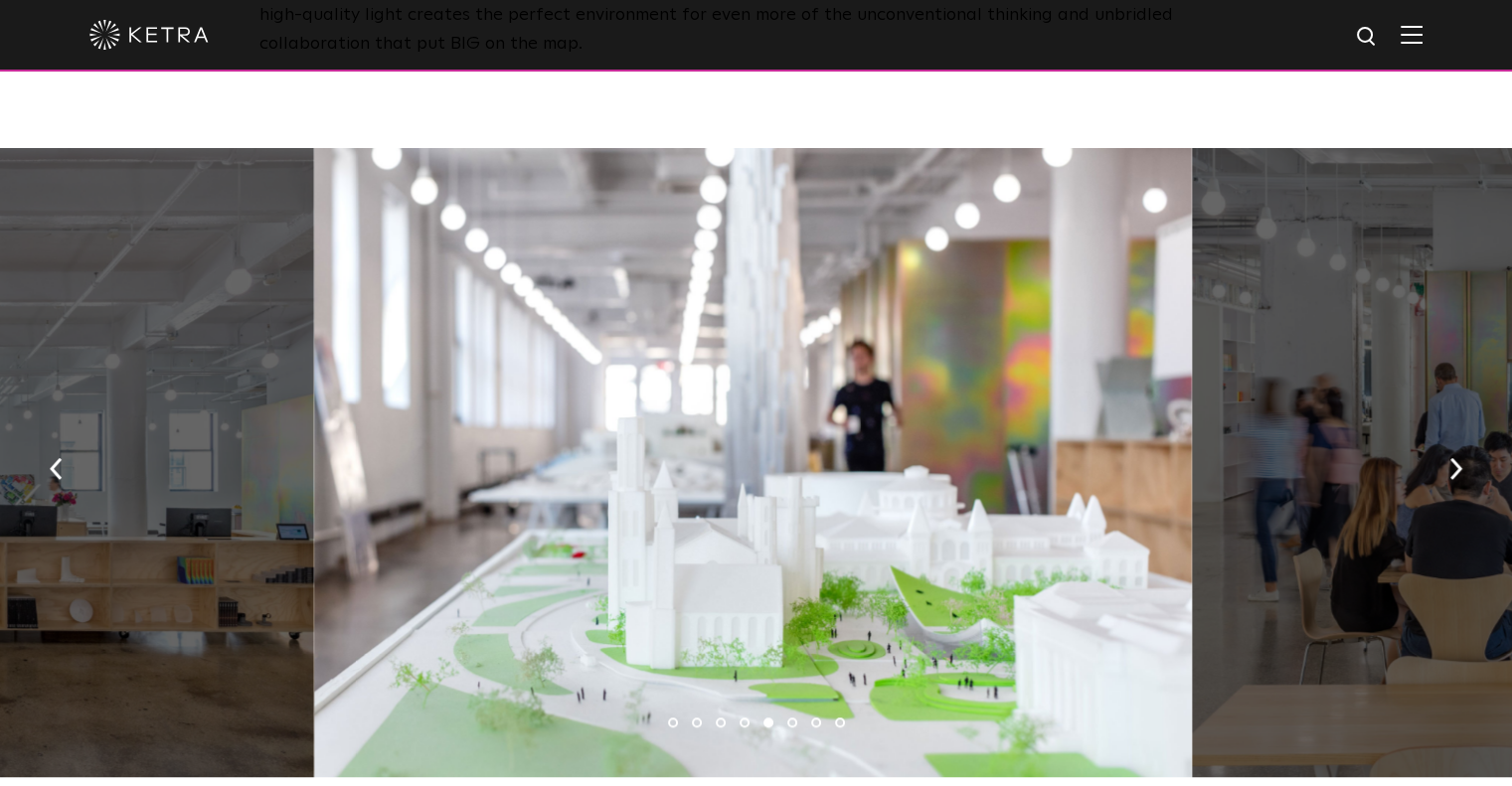 drag, startPoint x: 1386, startPoint y: 340, endPoint x: 437, endPoint y: 342, distance: 949.0021 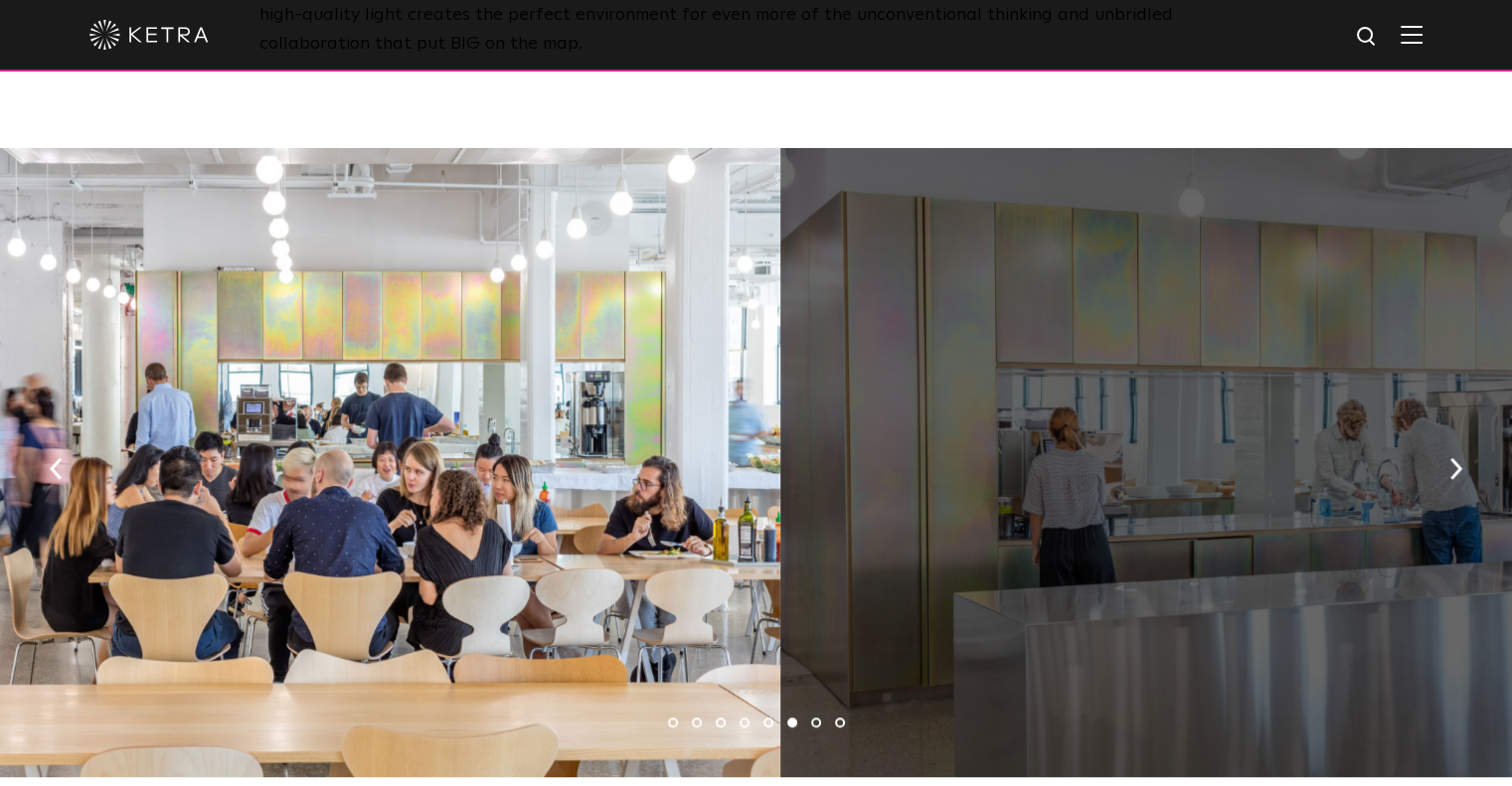 drag, startPoint x: 1370, startPoint y: 349, endPoint x: 739, endPoint y: 343, distance: 631.0285 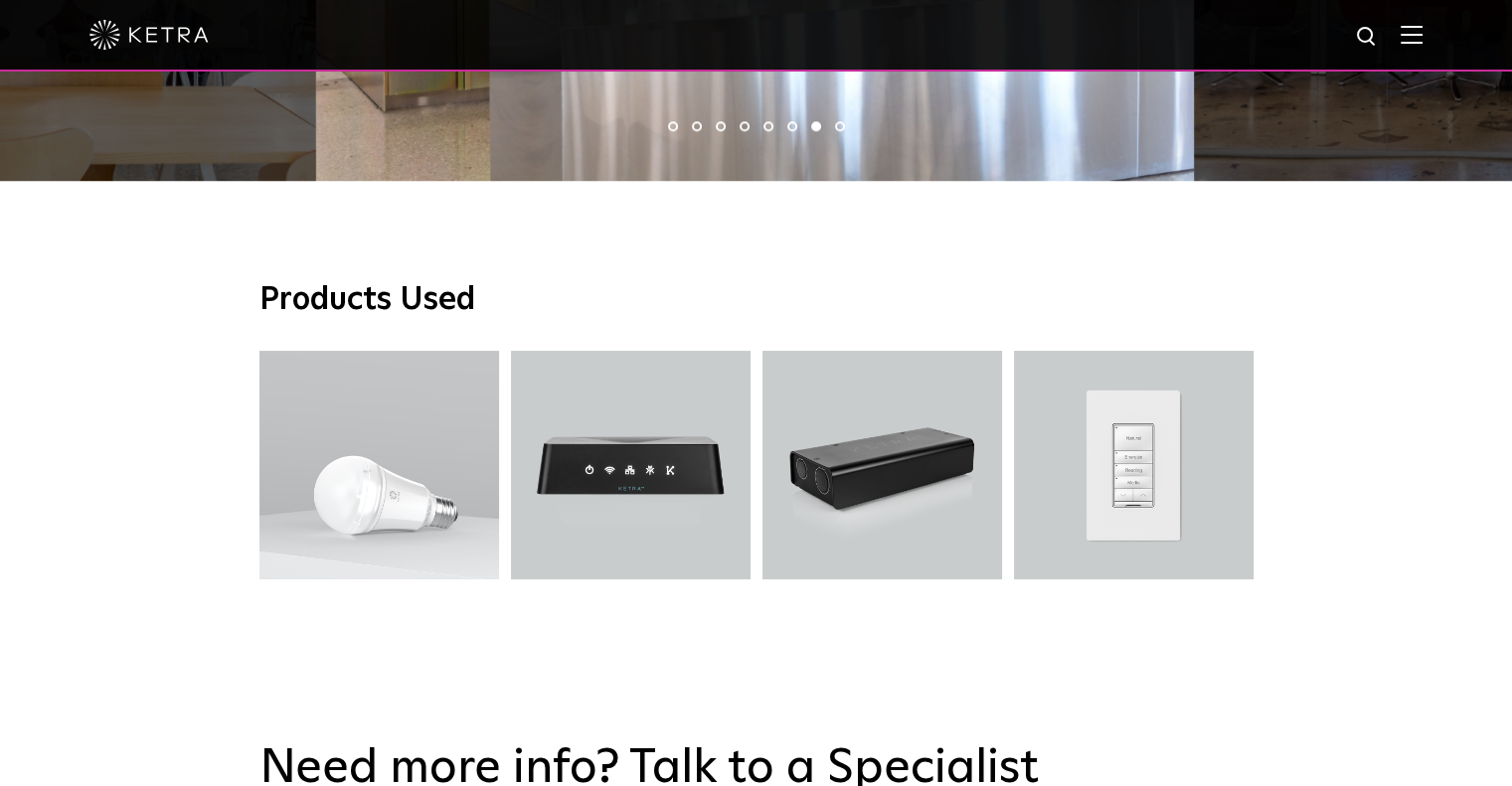 scroll, scrollTop: 2186, scrollLeft: 0, axis: vertical 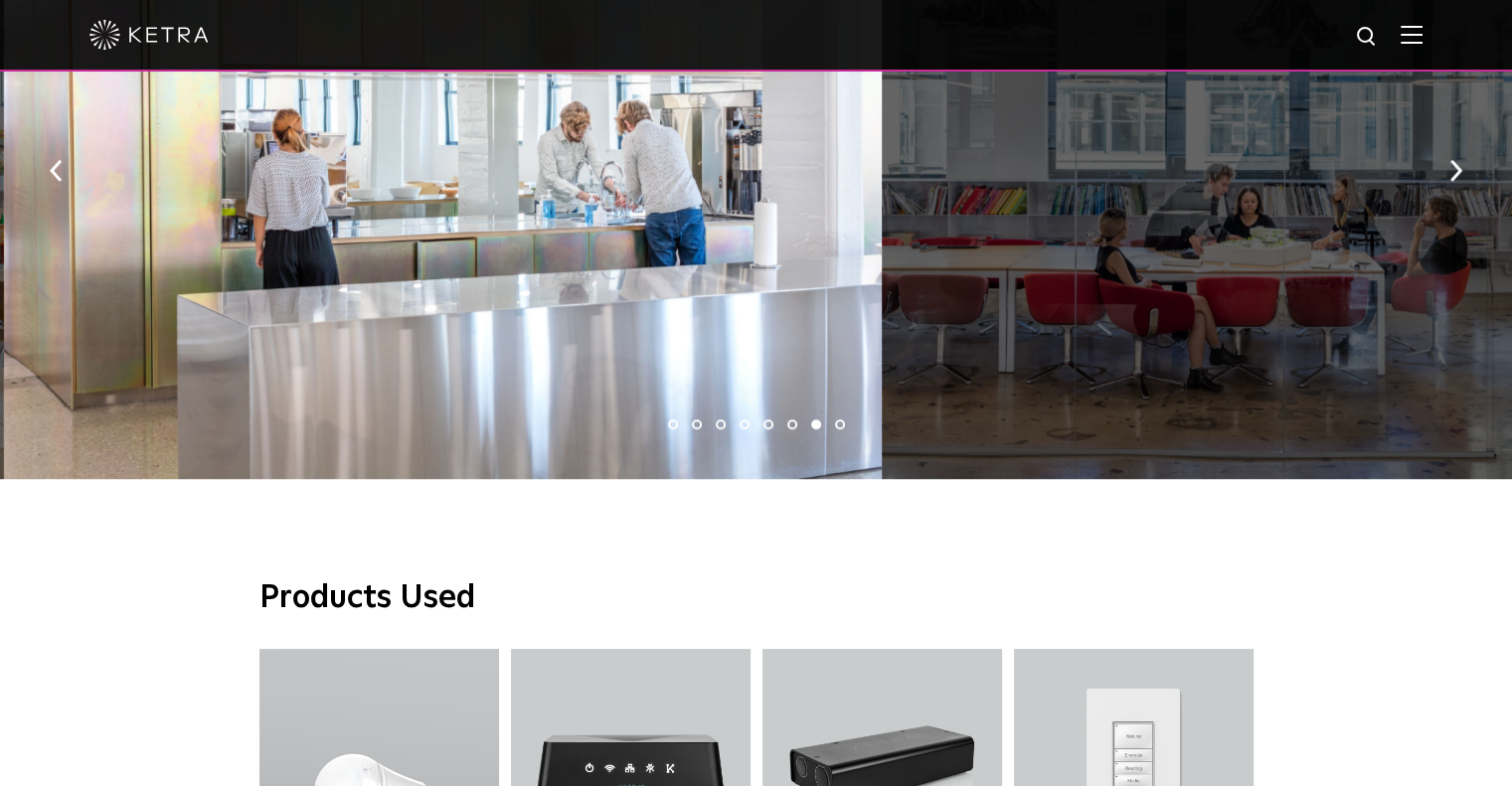 drag, startPoint x: 1242, startPoint y: 325, endPoint x: 740, endPoint y: 280, distance: 504.0129 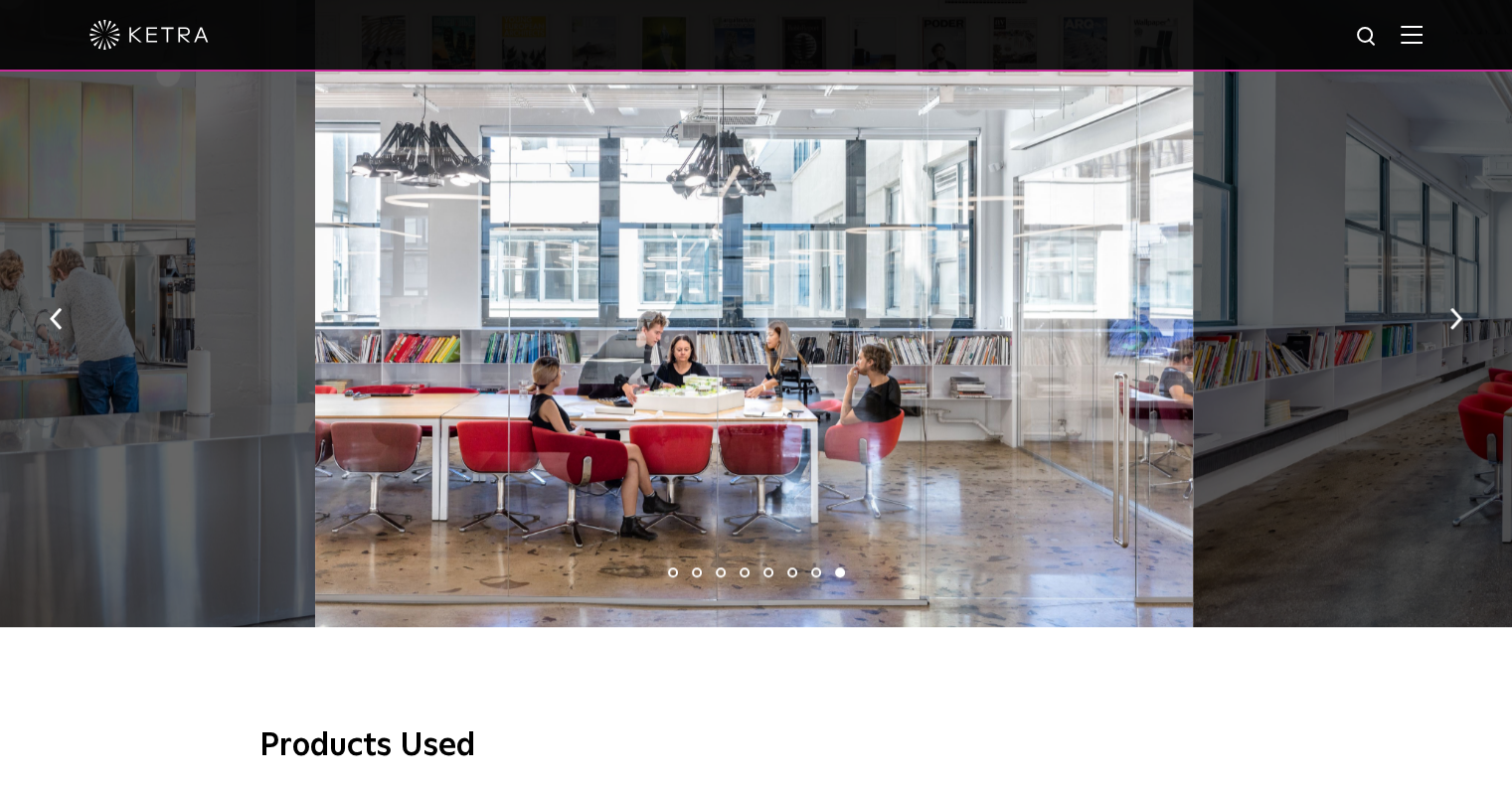 scroll, scrollTop: 1491, scrollLeft: 0, axis: vertical 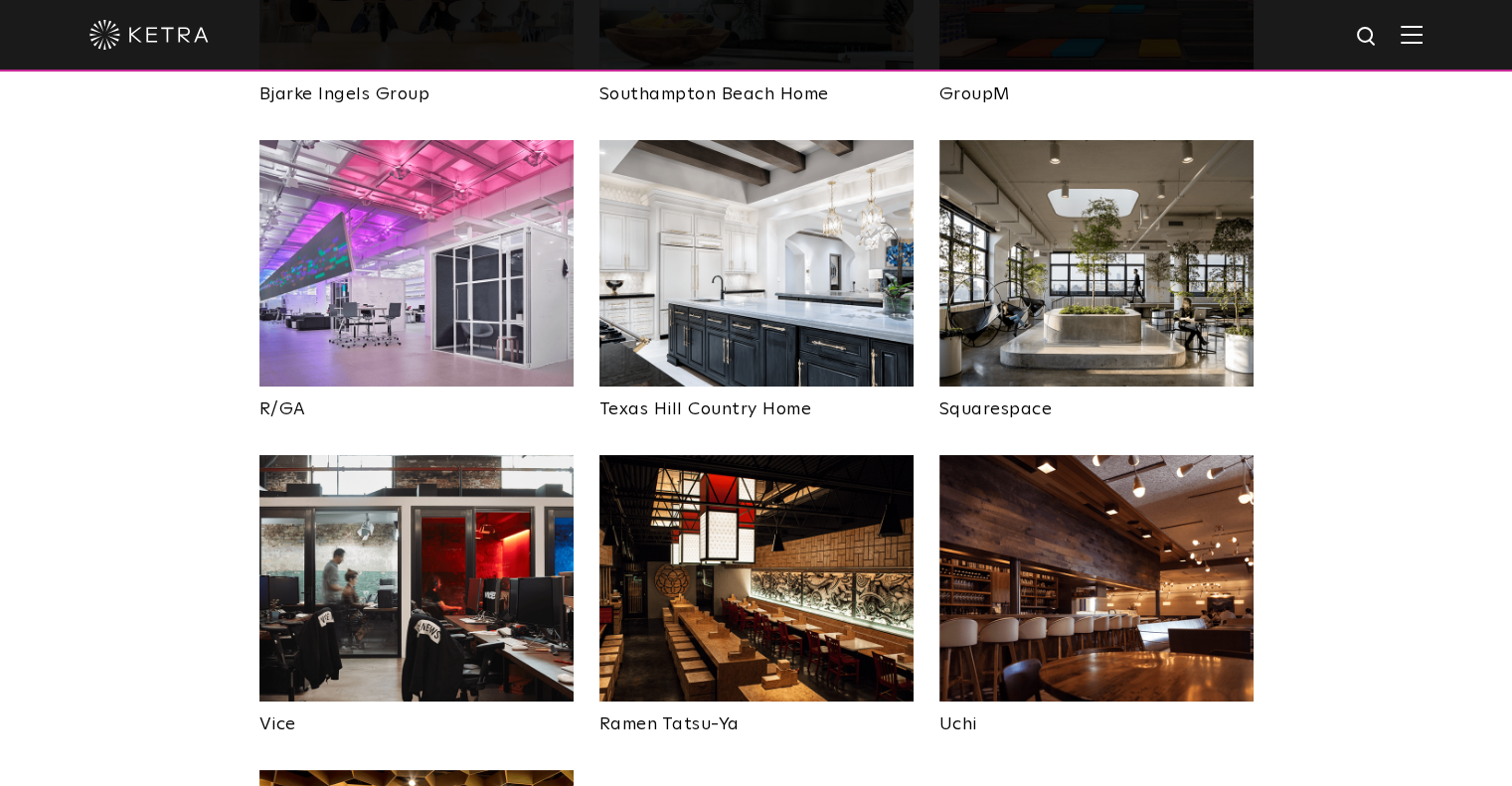 click at bounding box center (417, 263) 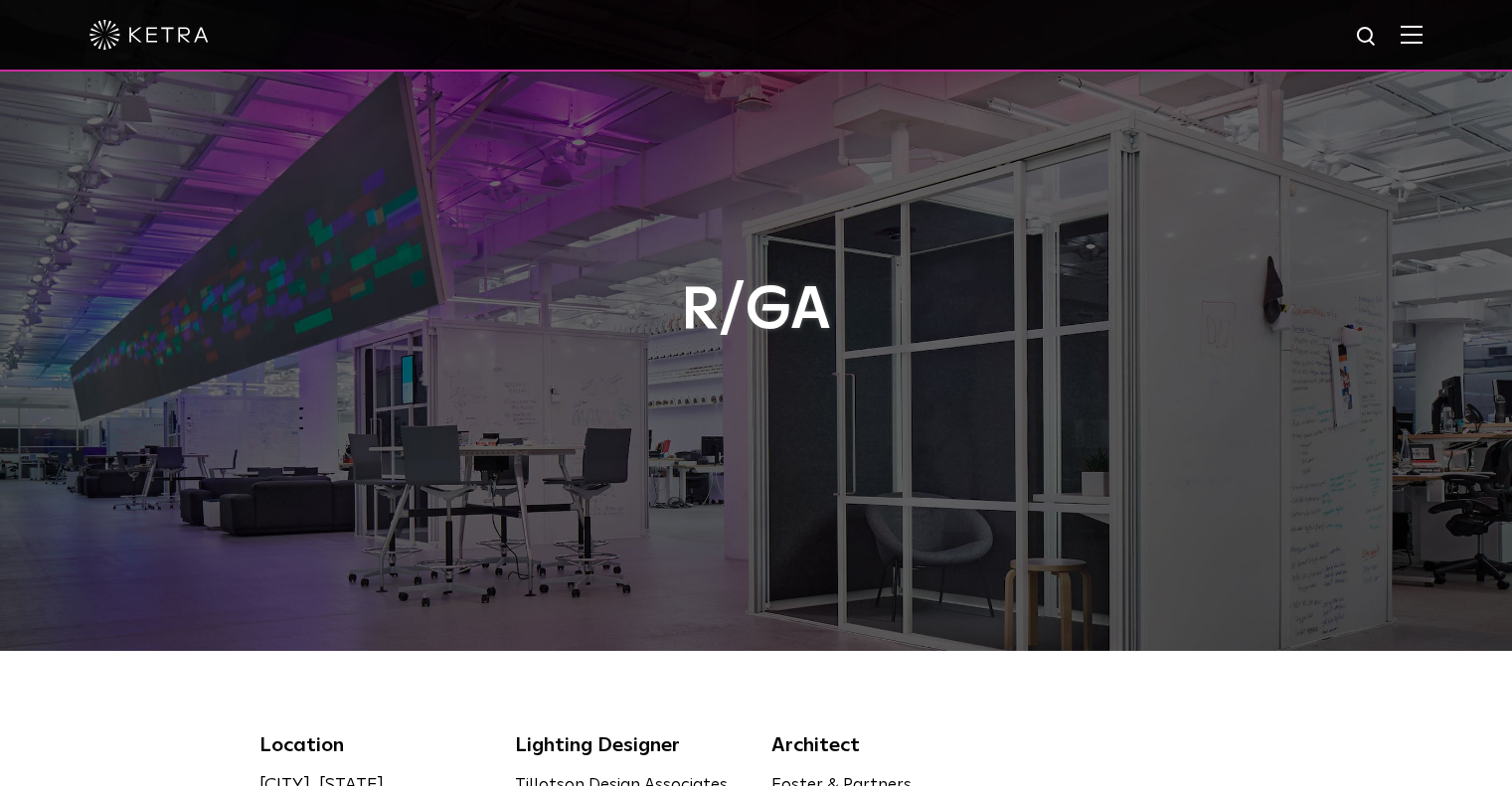 scroll, scrollTop: 110, scrollLeft: 0, axis: vertical 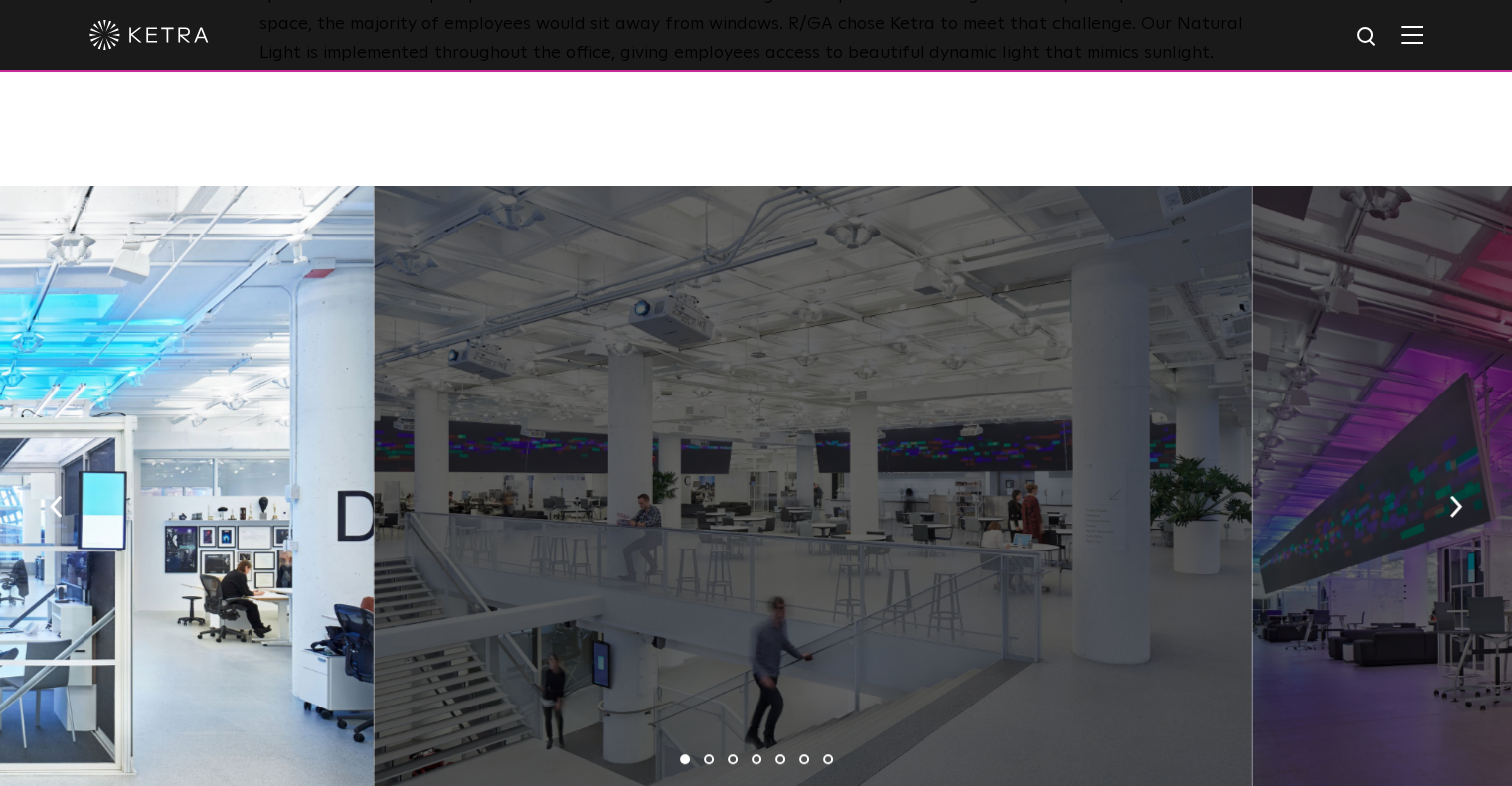 drag, startPoint x: 752, startPoint y: 503, endPoint x: 213, endPoint y: 507, distance: 539.0148 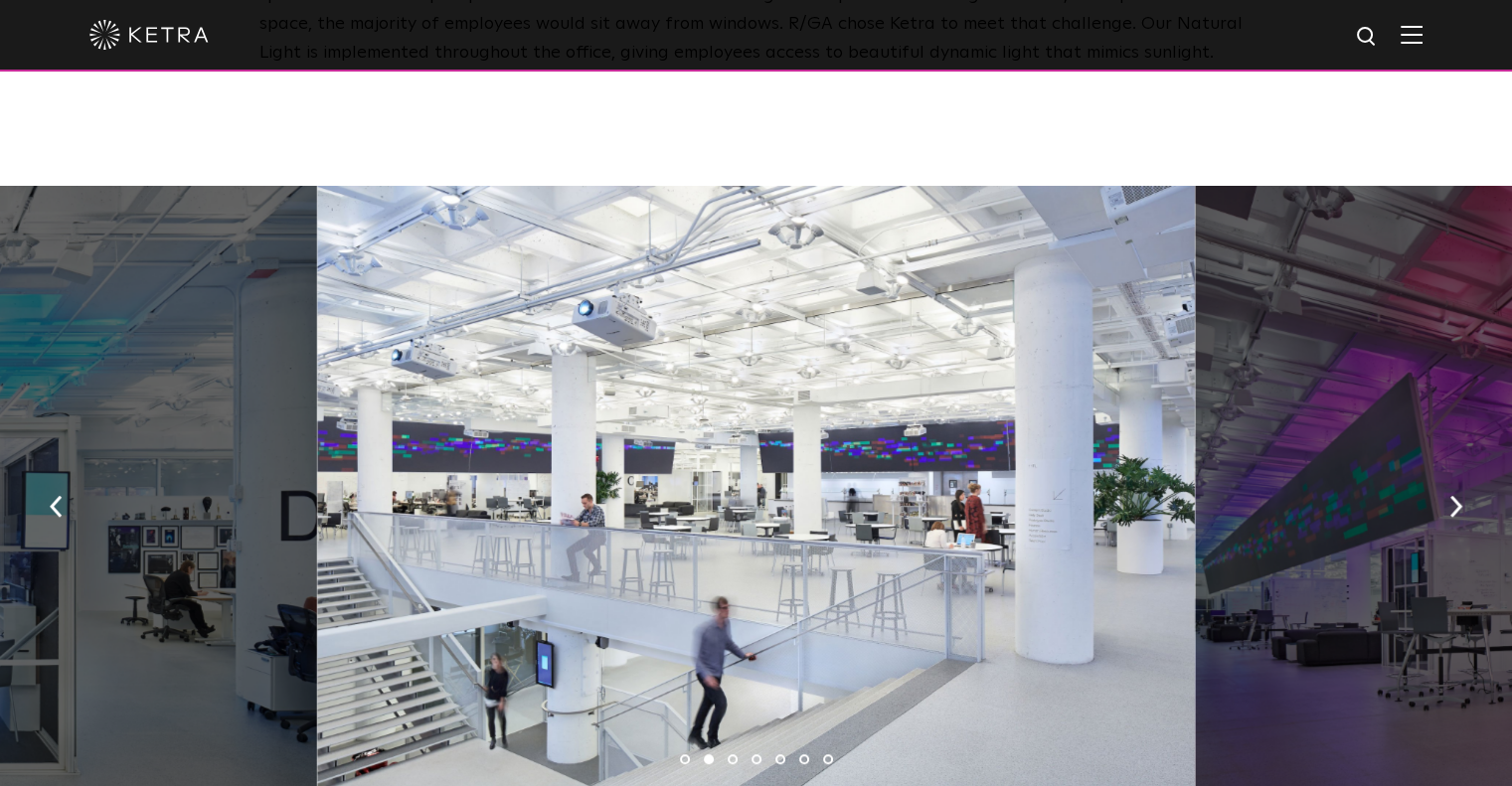 drag, startPoint x: 1075, startPoint y: 436, endPoint x: 445, endPoint y: 428, distance: 630.05079 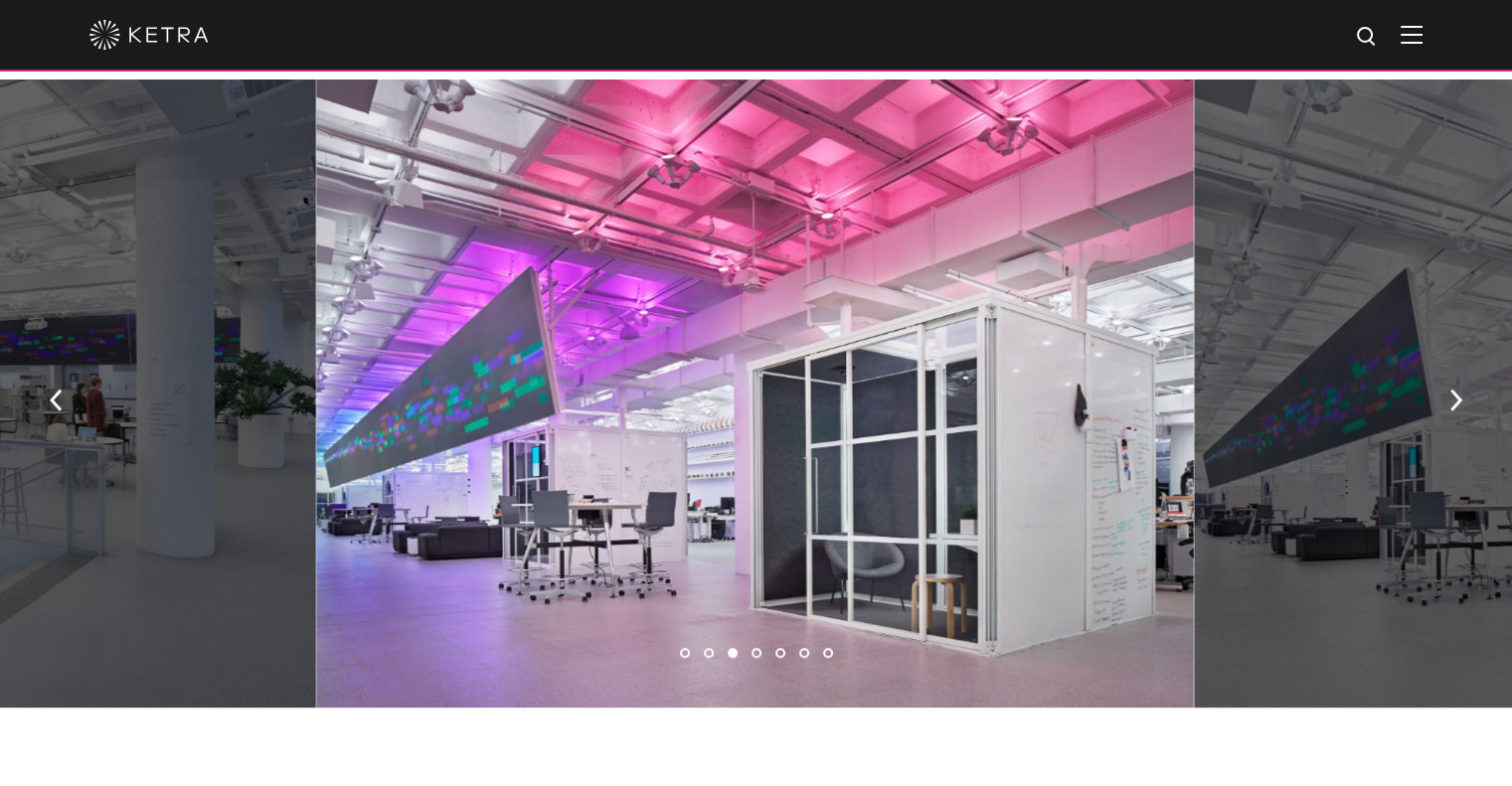 scroll, scrollTop: 1093, scrollLeft: 0, axis: vertical 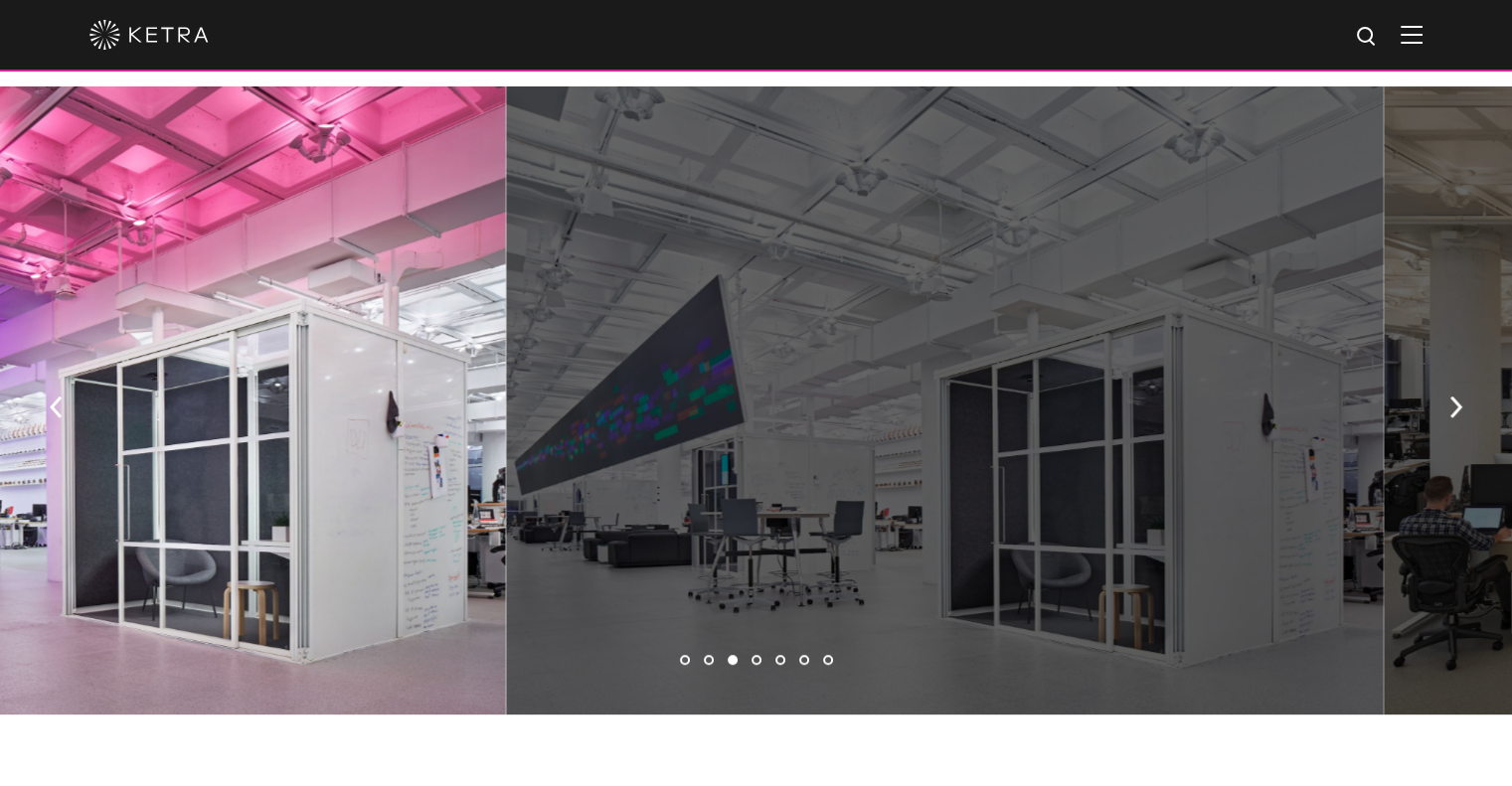 drag, startPoint x: 1150, startPoint y: 396, endPoint x: 377, endPoint y: 400, distance: 773.01035 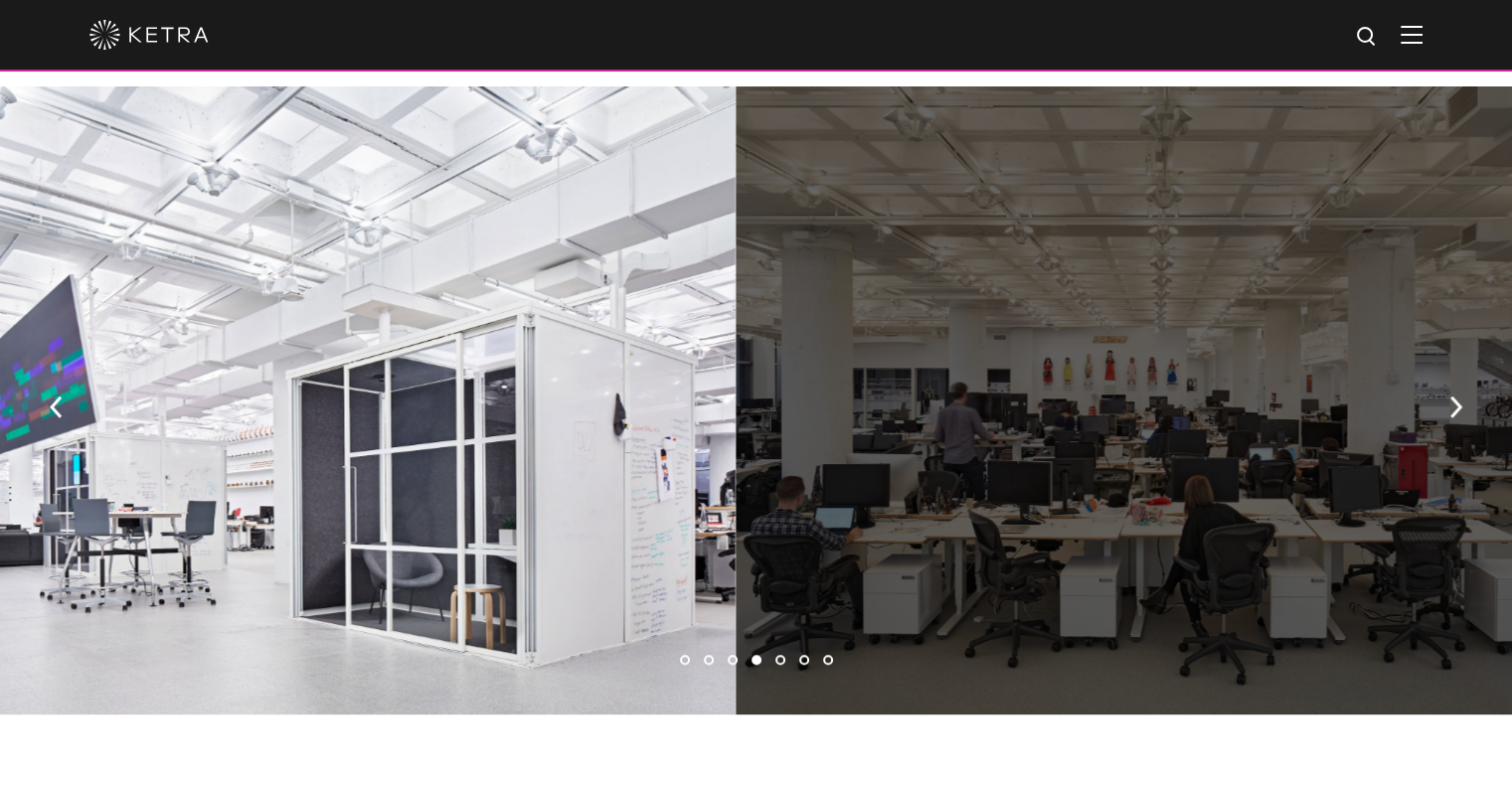 drag, startPoint x: 1122, startPoint y: 357, endPoint x: 632, endPoint y: 372, distance: 490.22954 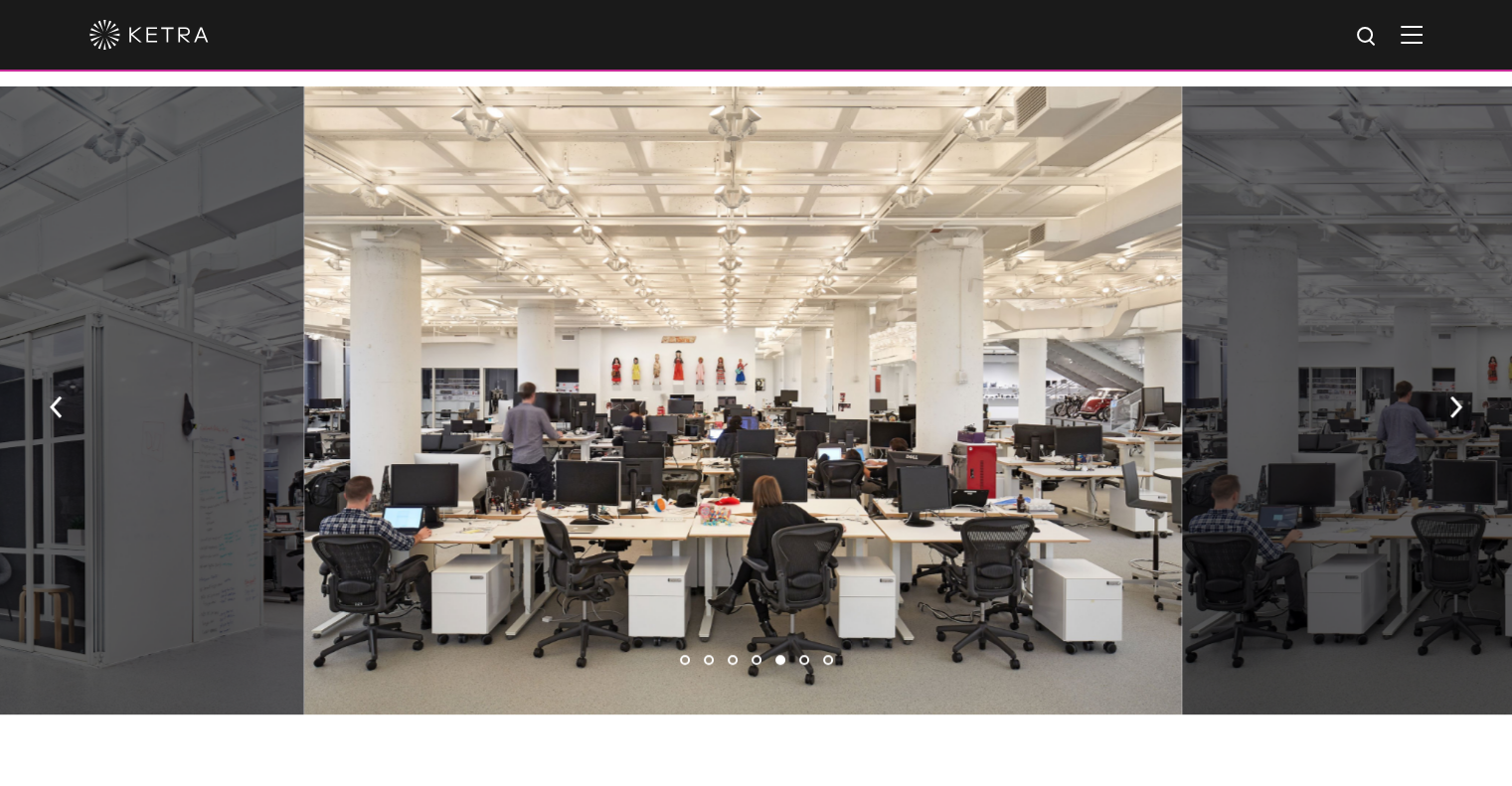 drag, startPoint x: 1034, startPoint y: 327, endPoint x: 569, endPoint y: 346, distance: 465.38801 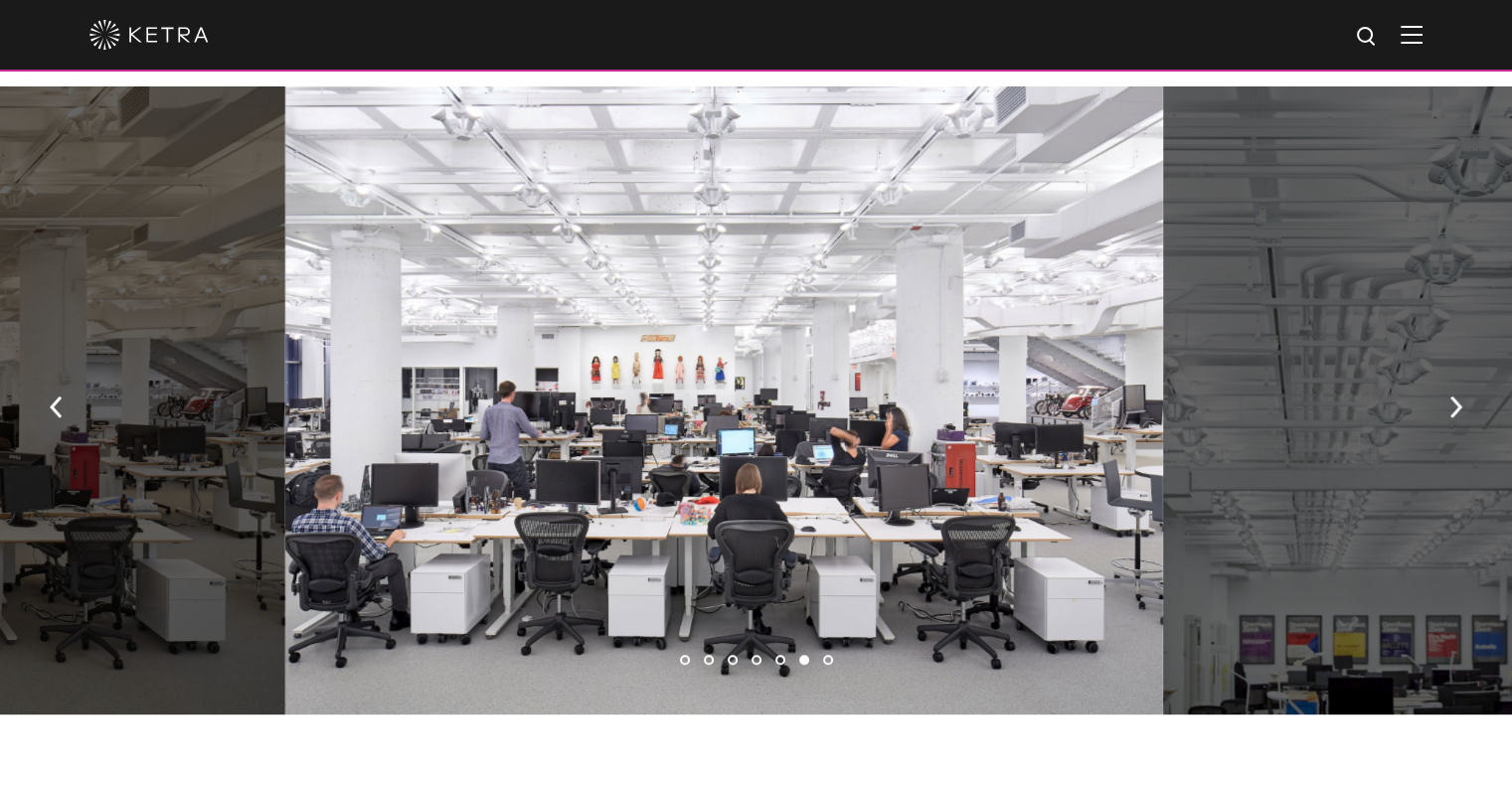 drag, startPoint x: 1012, startPoint y: 398, endPoint x: 420, endPoint y: 404, distance: 592.0304 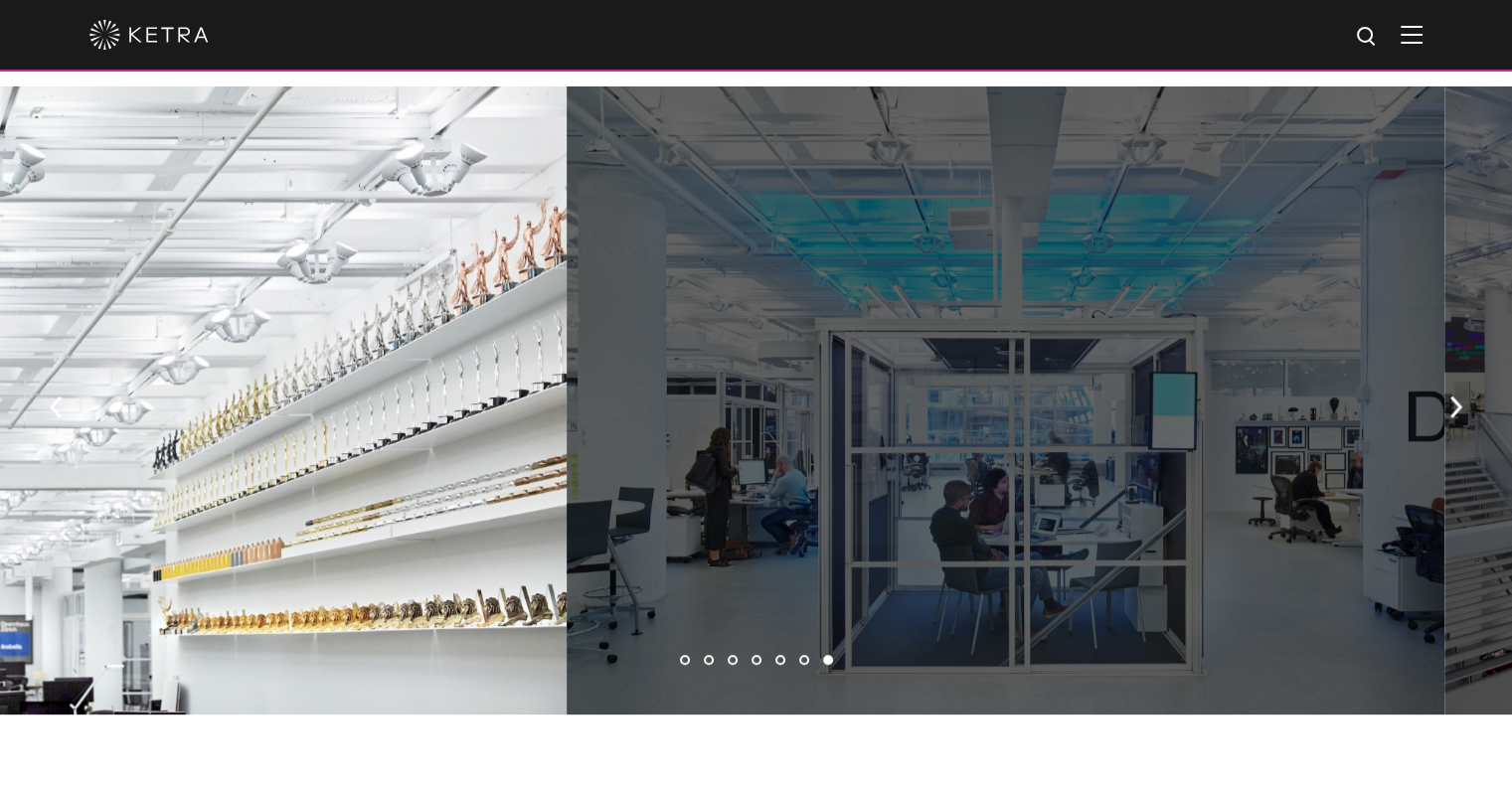 drag, startPoint x: 1007, startPoint y: 371, endPoint x: 380, endPoint y: 397, distance: 627.5388 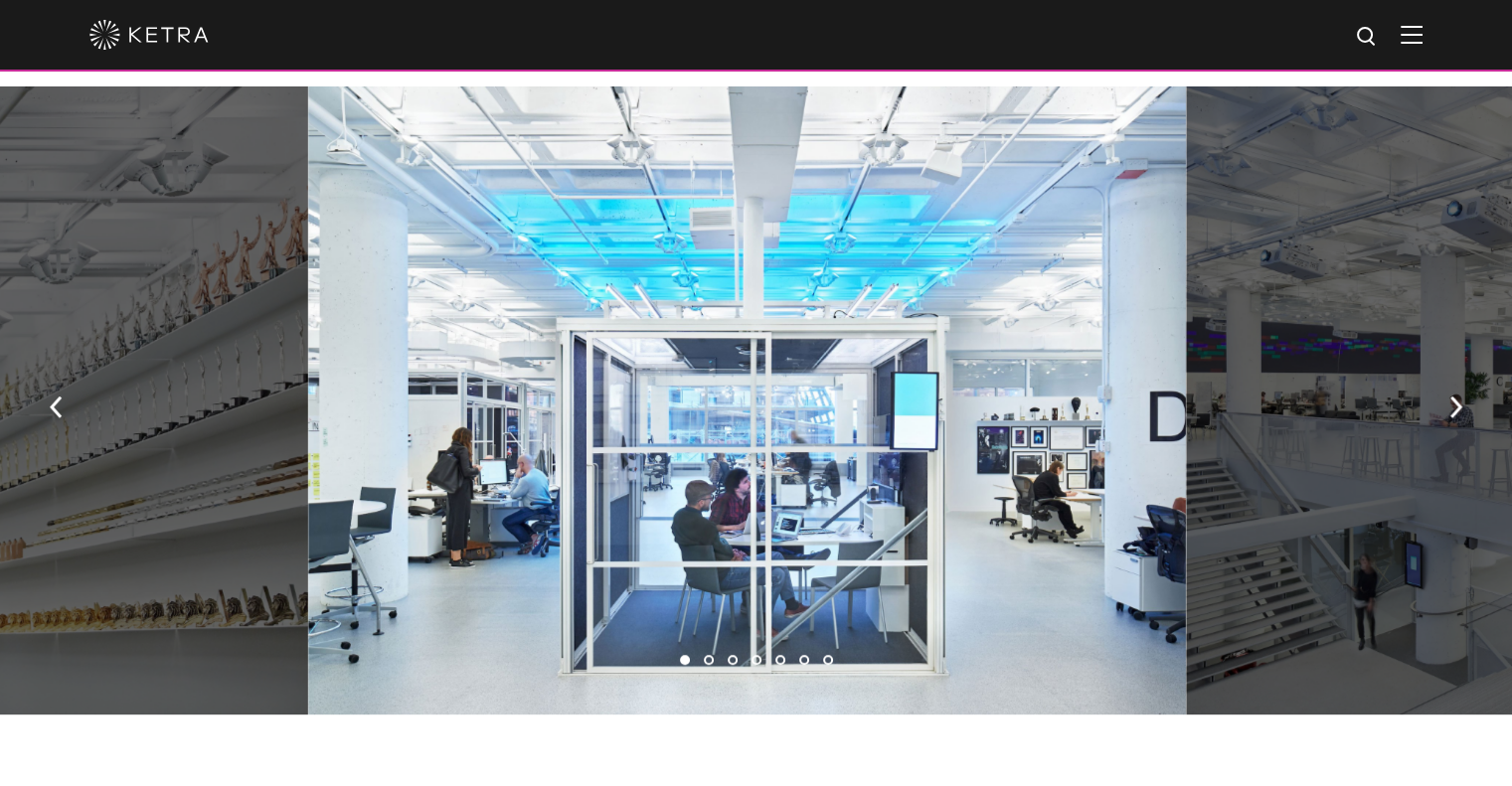 drag, startPoint x: 921, startPoint y: 331, endPoint x: 19, endPoint y: 354, distance: 902.29319 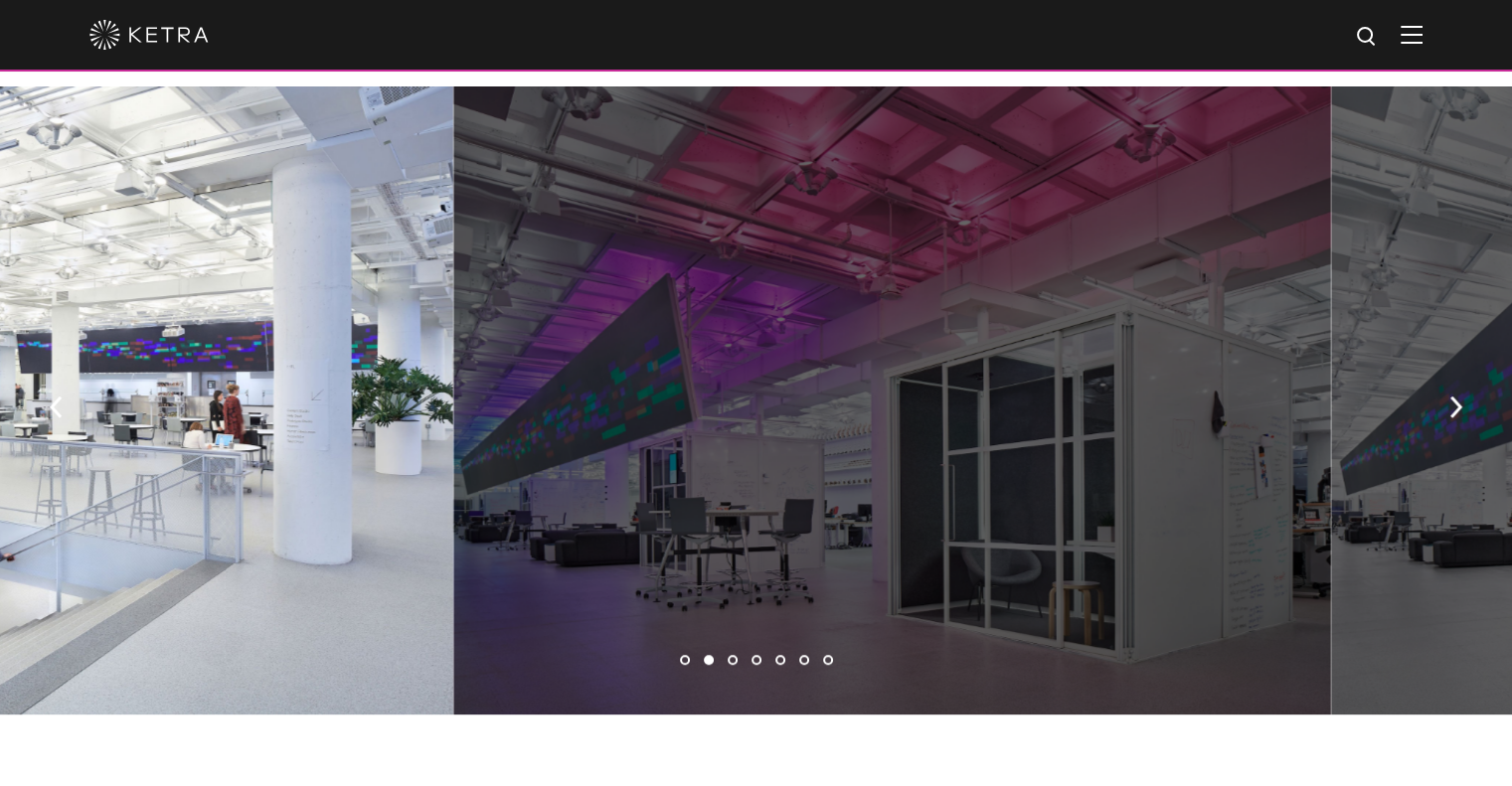 drag, startPoint x: 954, startPoint y: 333, endPoint x: 198, endPoint y: 379, distance: 757.39818 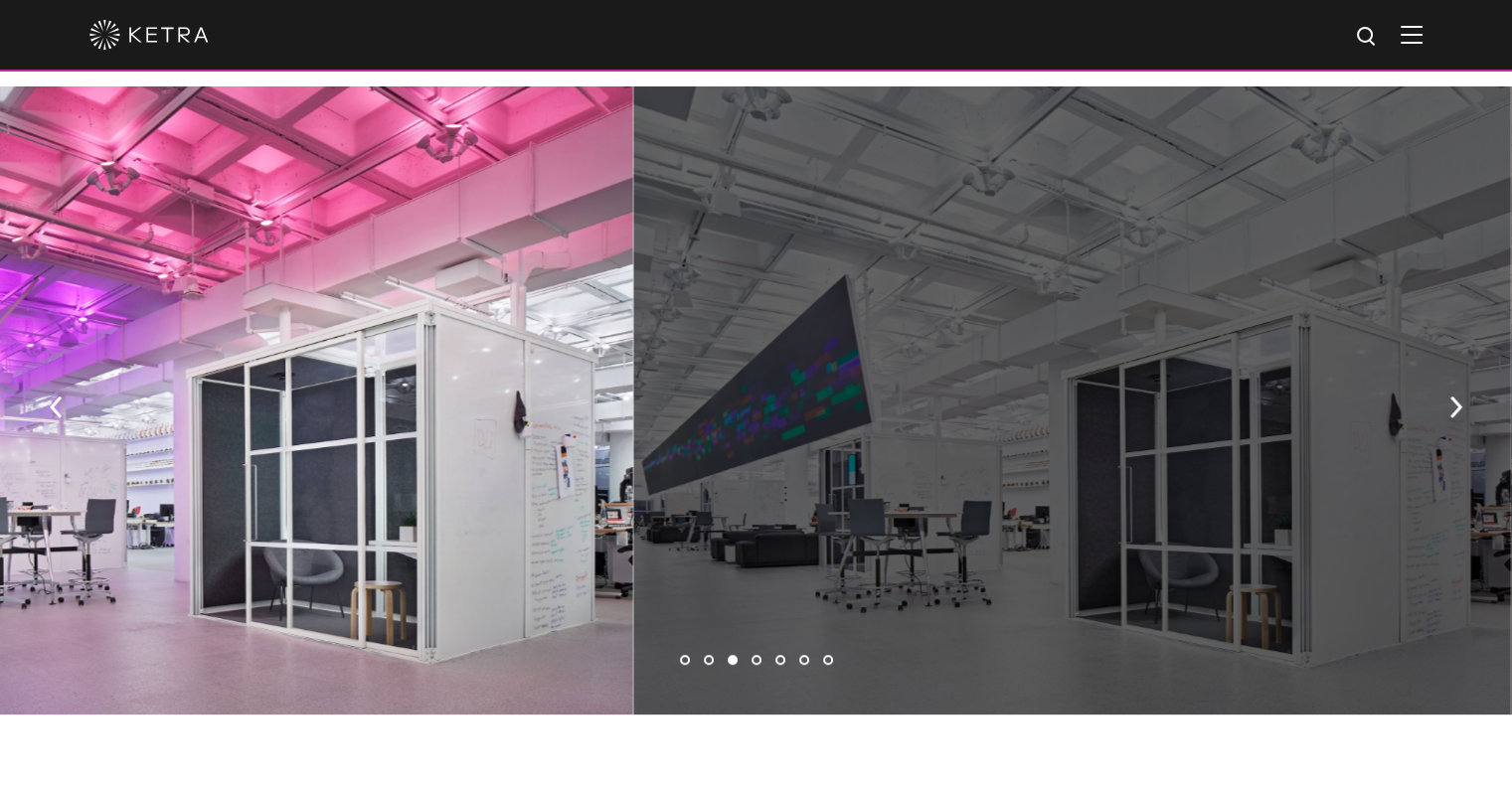 drag, startPoint x: 880, startPoint y: 313, endPoint x: 129, endPoint y: 330, distance: 751.19239 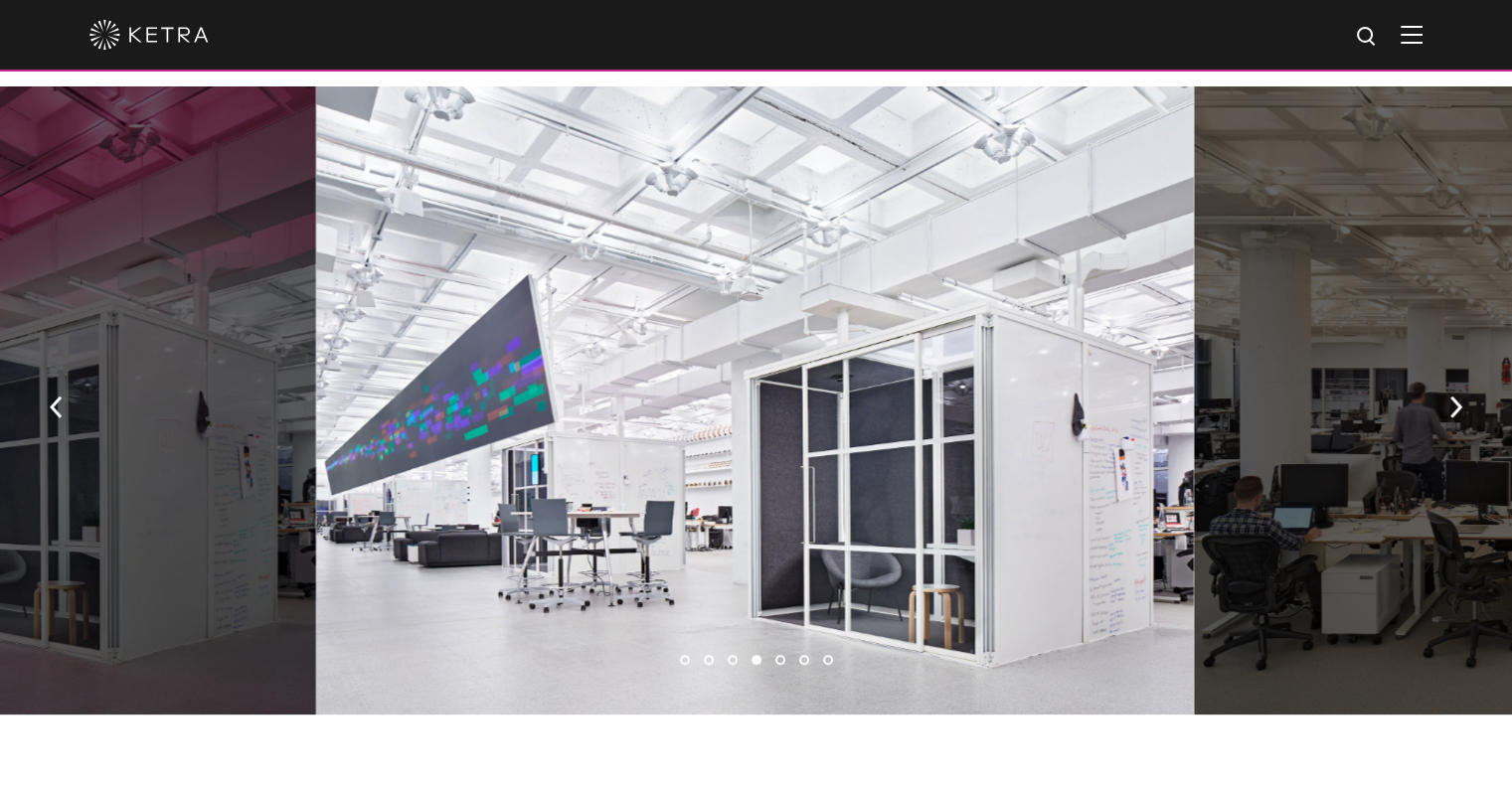 drag, startPoint x: 1010, startPoint y: 292, endPoint x: 258, endPoint y: 298, distance: 752.0239 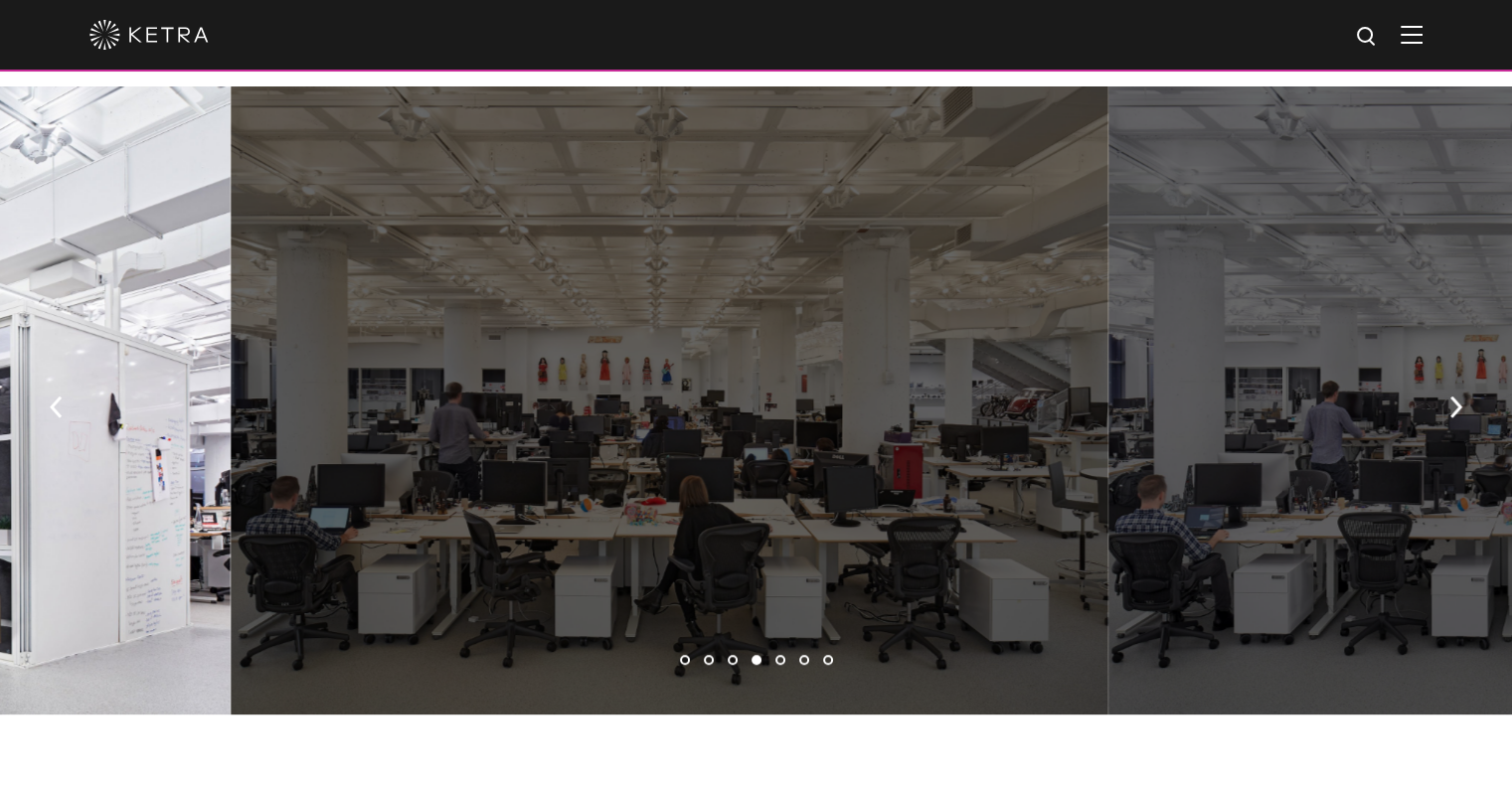 drag, startPoint x: 1058, startPoint y: 266, endPoint x: 0, endPoint y: 328, distance: 1059.8151 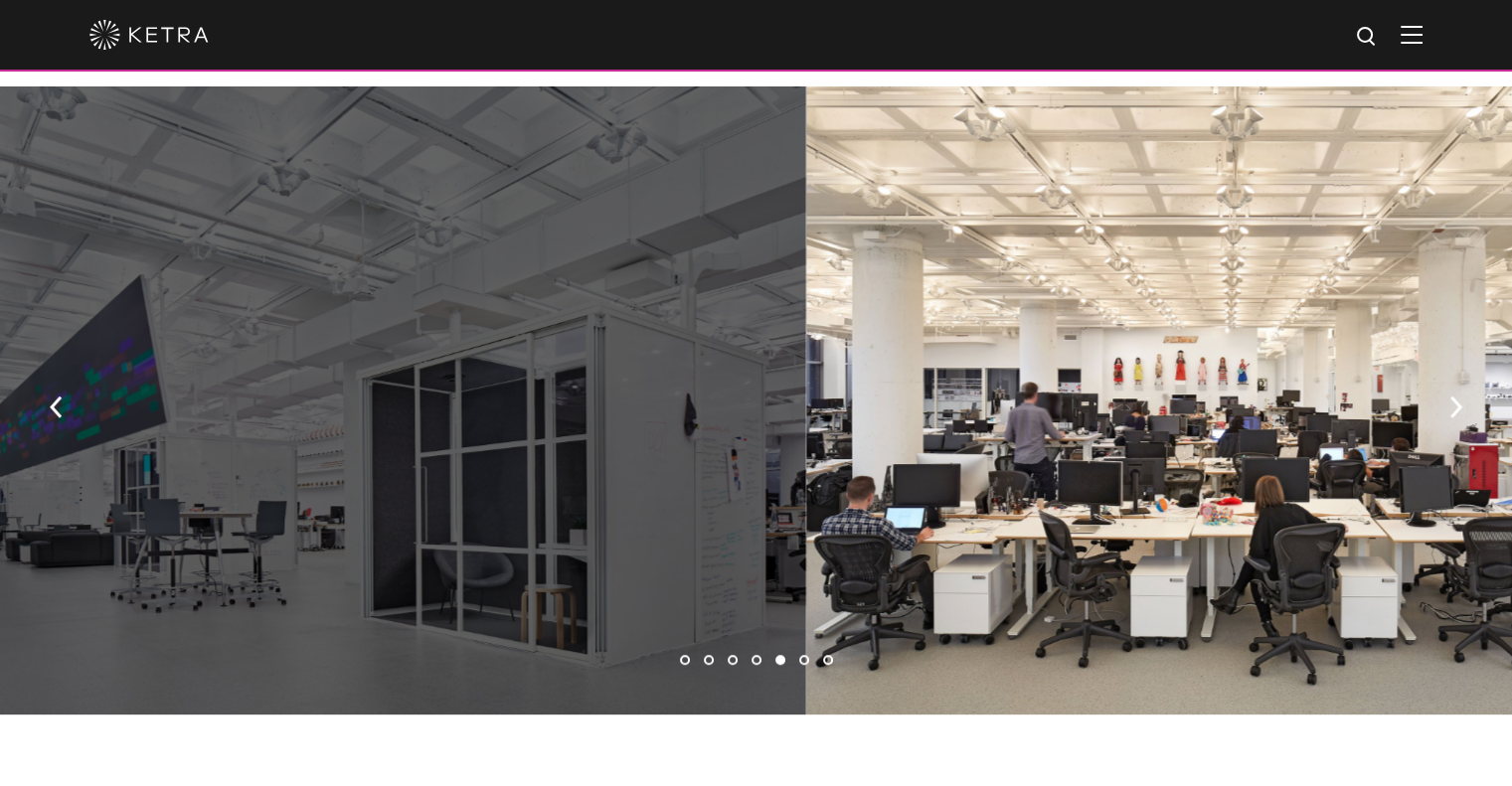 drag, startPoint x: 1058, startPoint y: 299, endPoint x: 1460, endPoint y: 245, distance: 405.61065 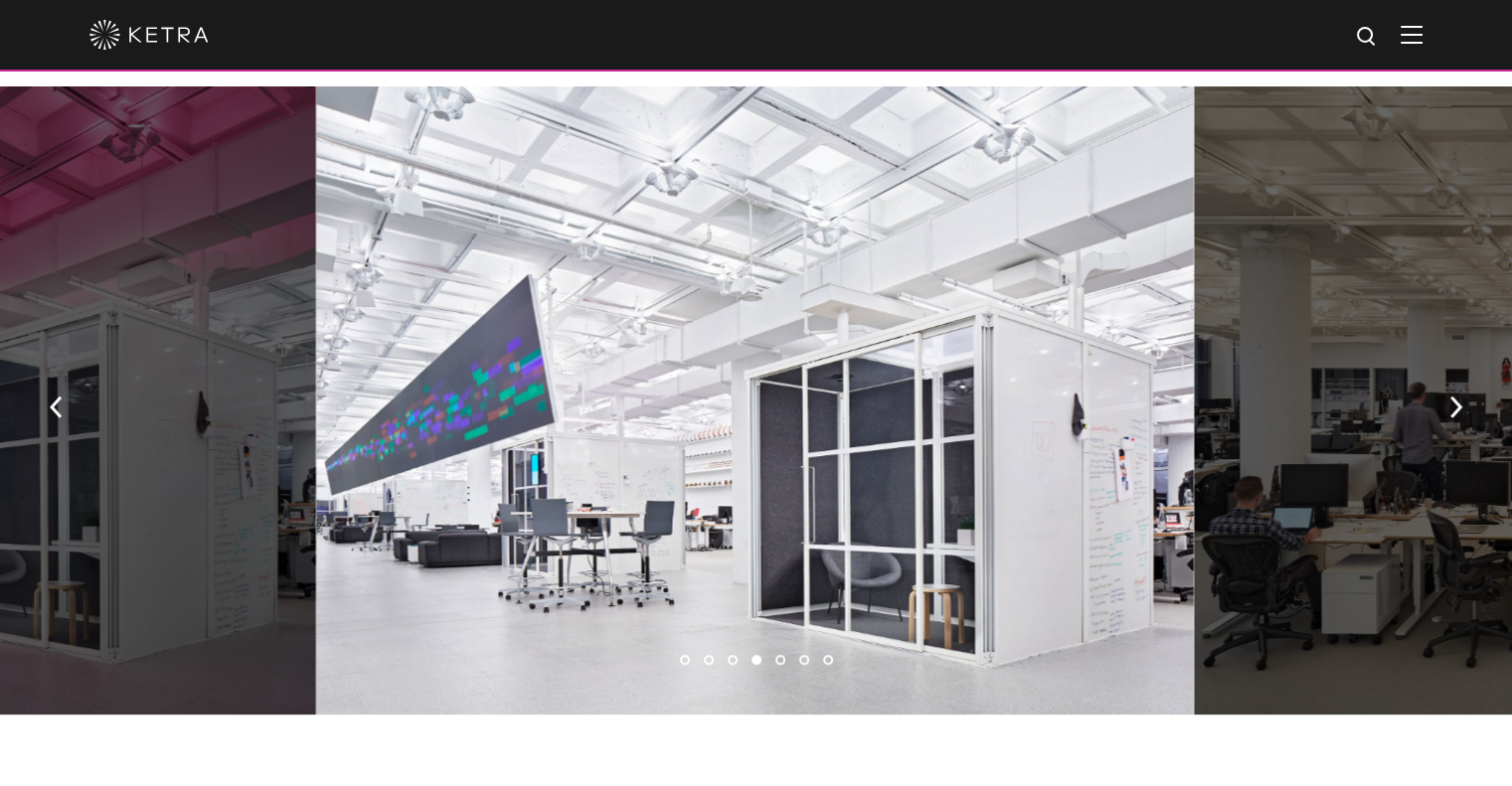 drag, startPoint x: 734, startPoint y: 313, endPoint x: 1400, endPoint y: 316, distance: 666.0068 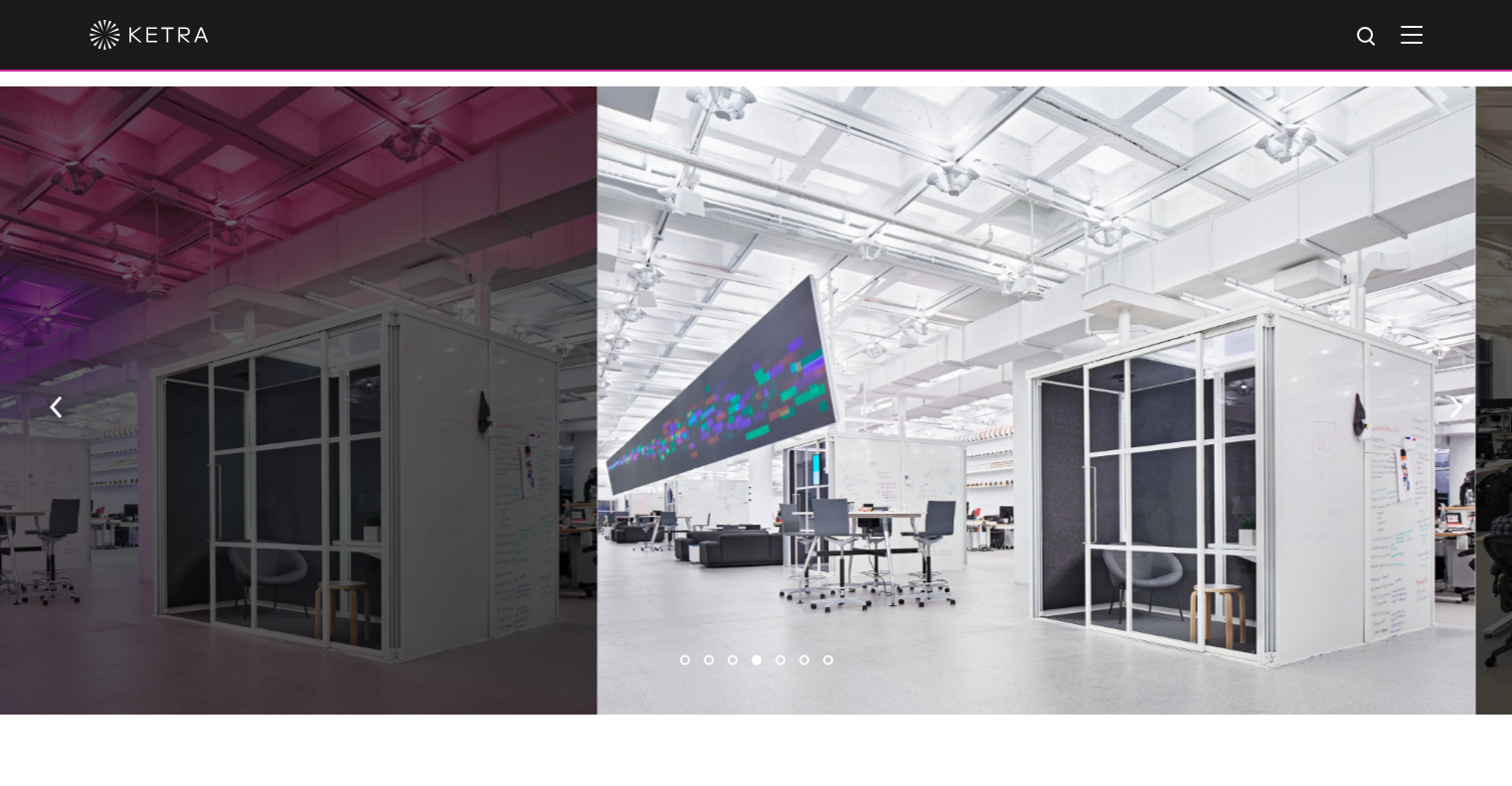 drag, startPoint x: 419, startPoint y: 313, endPoint x: 1132, endPoint y: 323, distance: 713.07012 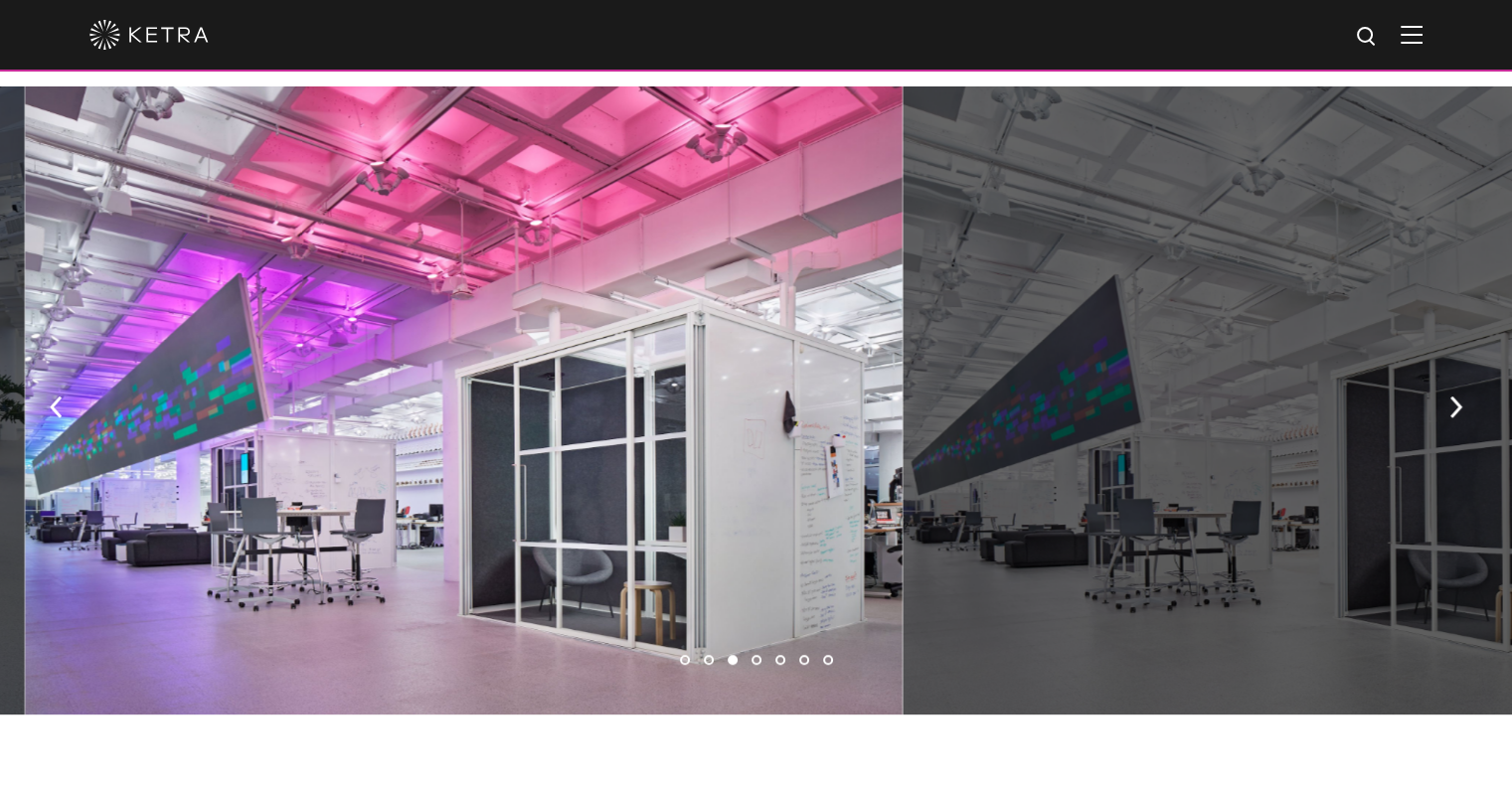 drag, startPoint x: 1071, startPoint y: 350, endPoint x: 137, endPoint y: 340, distance: 934.0535 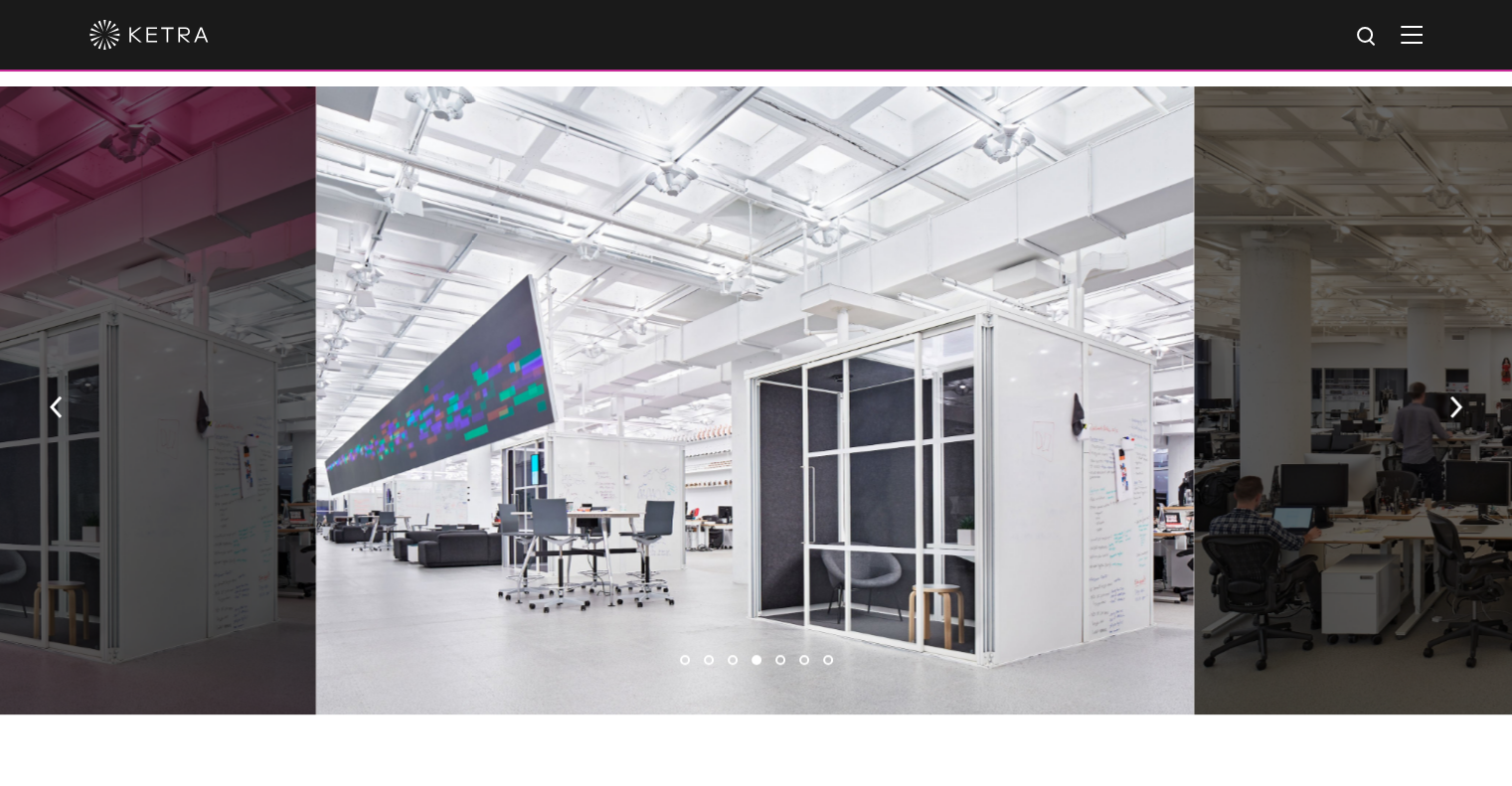 drag, startPoint x: 1117, startPoint y: 349, endPoint x: 485, endPoint y: 324, distance: 632.49427 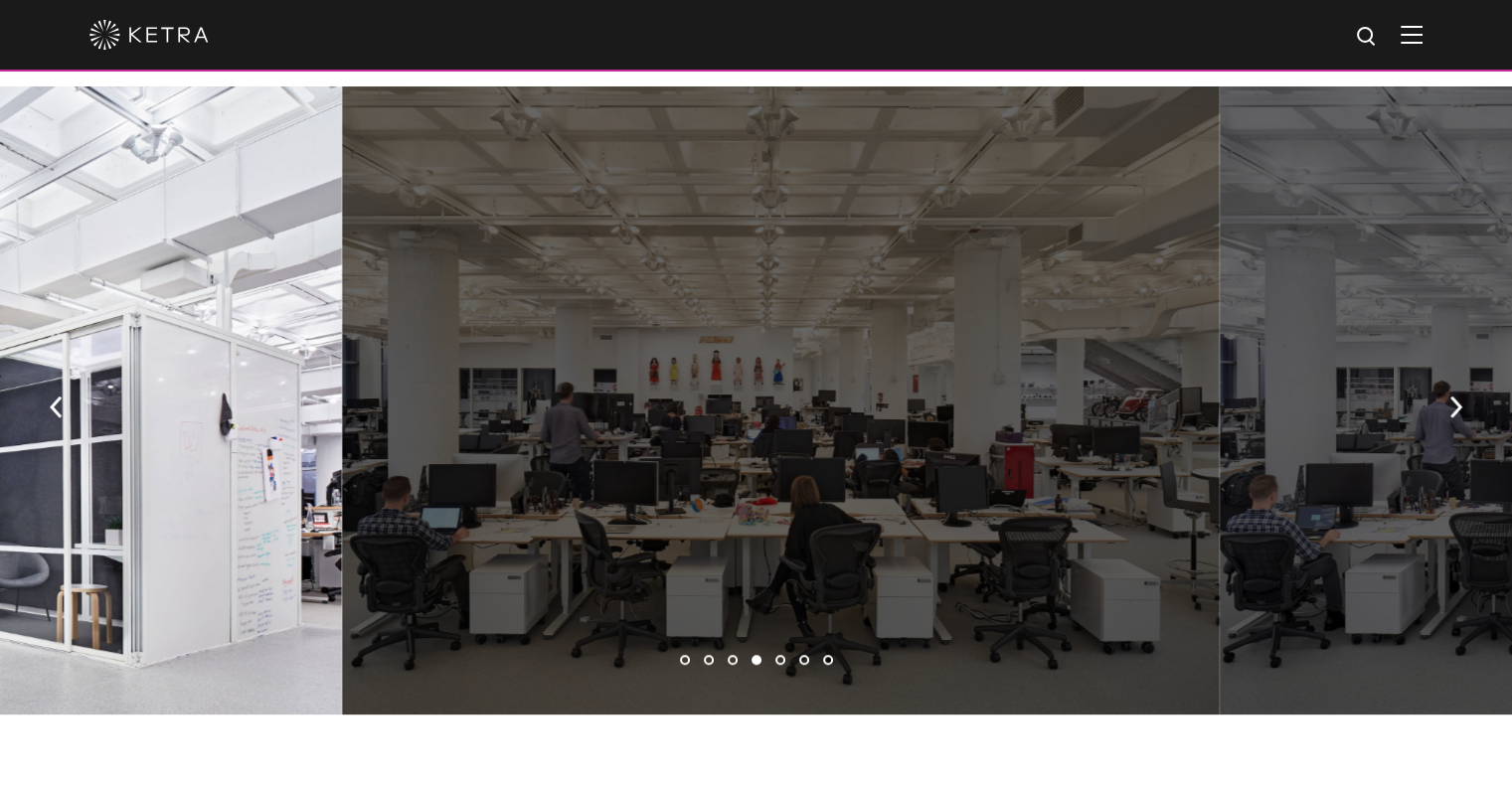 drag, startPoint x: 1020, startPoint y: 345, endPoint x: 0, endPoint y: 357, distance: 1020.0706 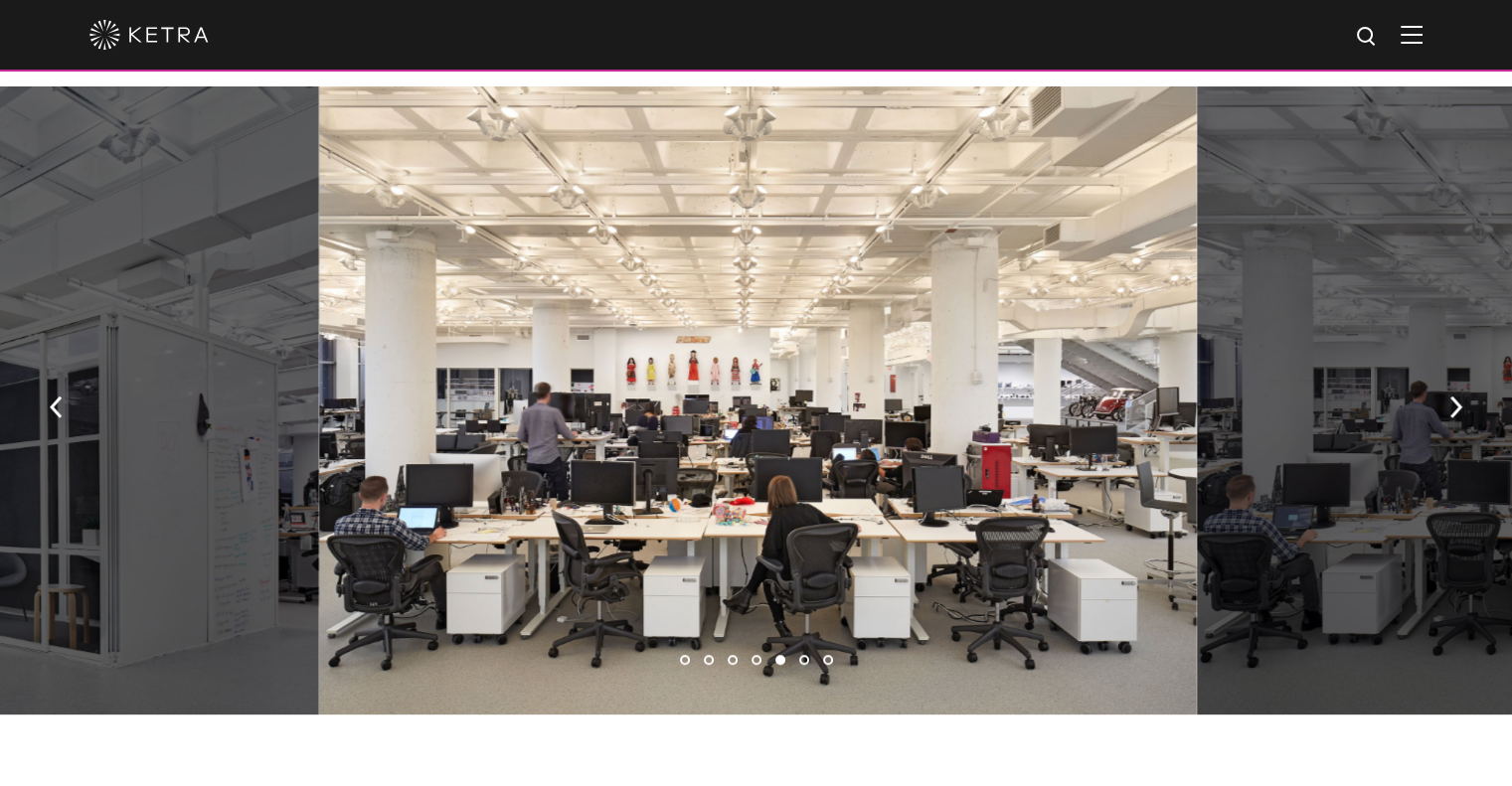 drag, startPoint x: 1193, startPoint y: 328, endPoint x: 408, endPoint y: 318, distance: 785.0637 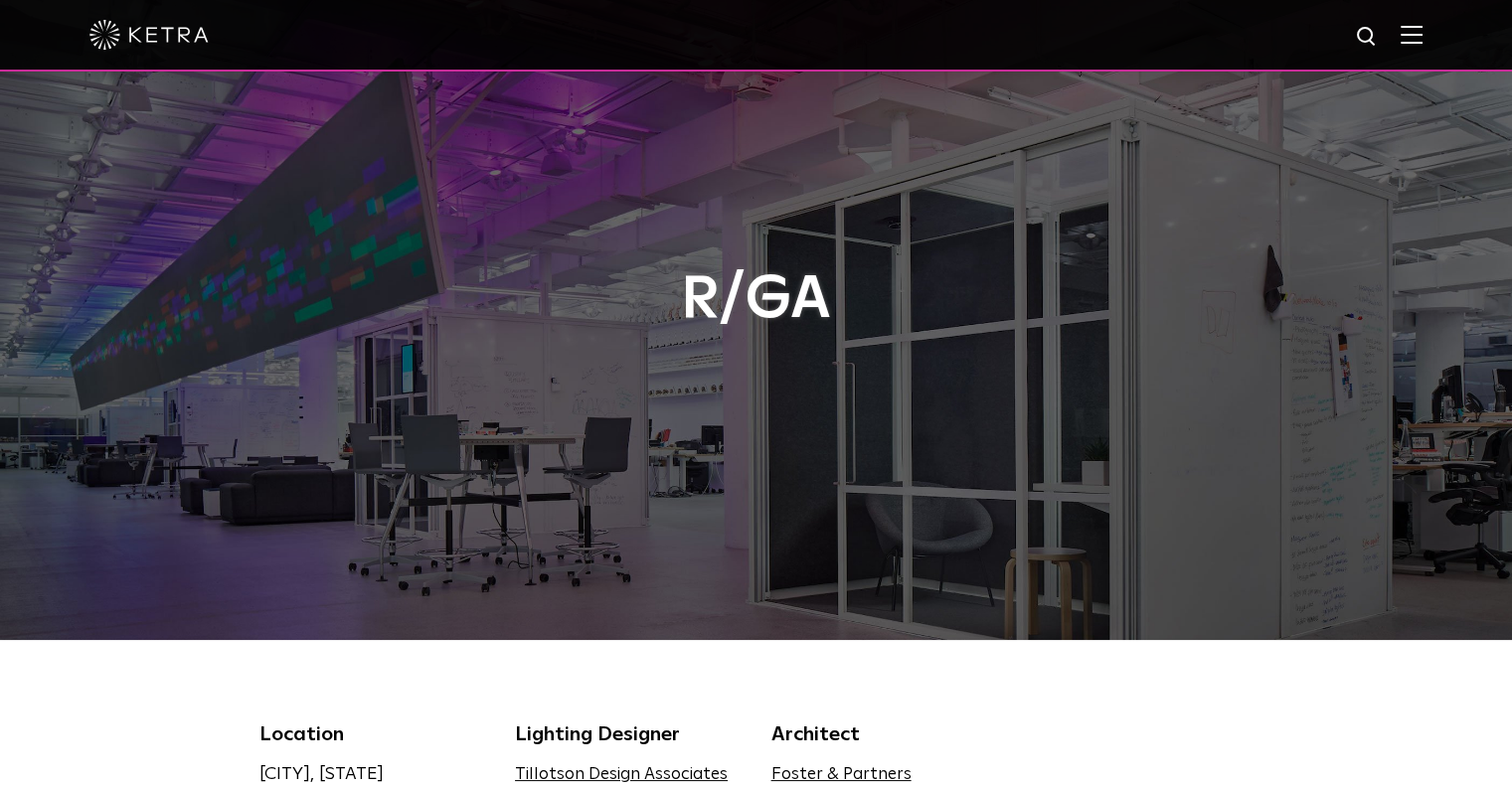 scroll, scrollTop: 0, scrollLeft: 0, axis: both 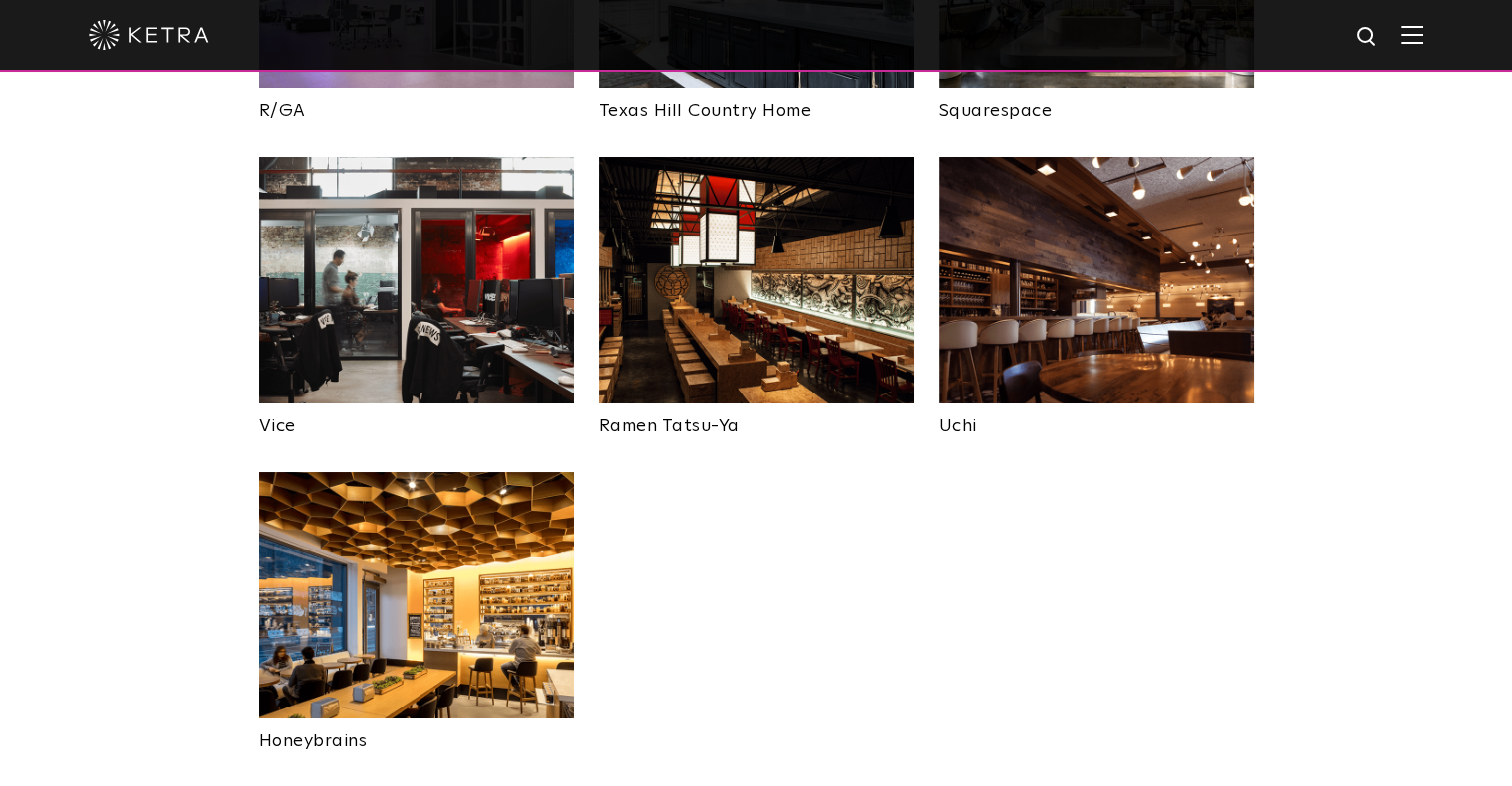 click at bounding box center (417, 280) 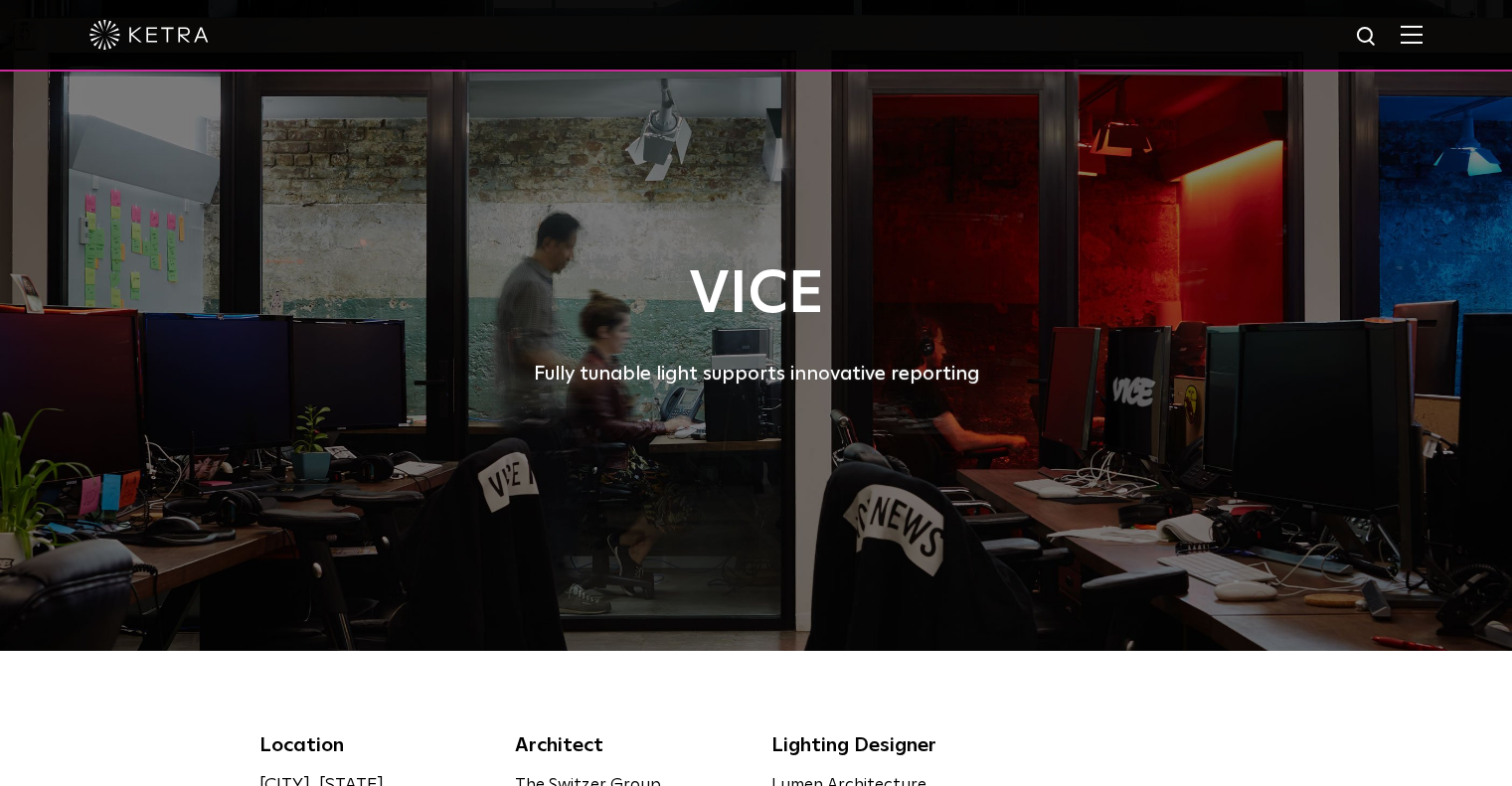 scroll, scrollTop: 0, scrollLeft: 0, axis: both 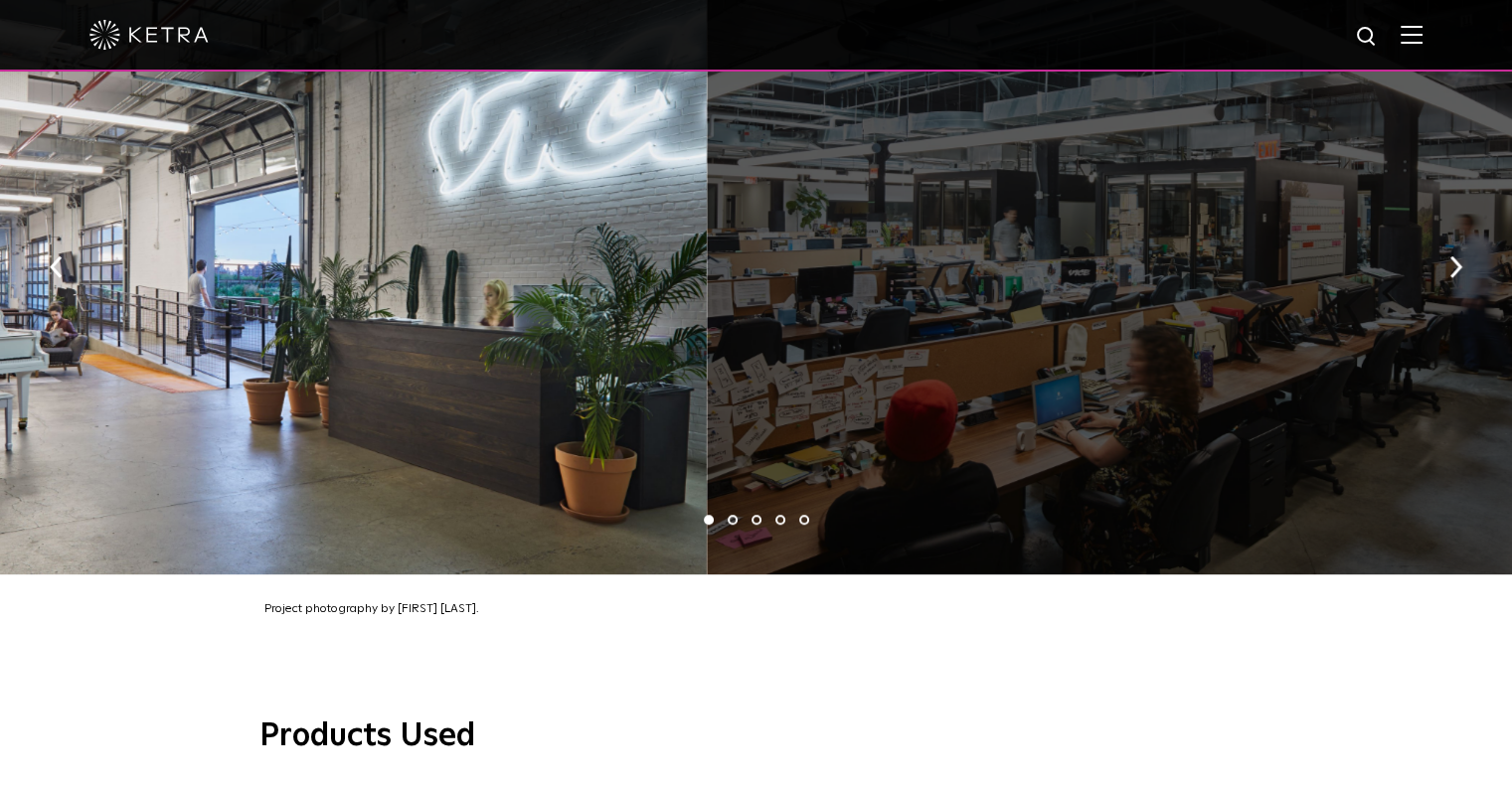 drag, startPoint x: 1308, startPoint y: 120, endPoint x: 443, endPoint y: 146, distance: 865.3907 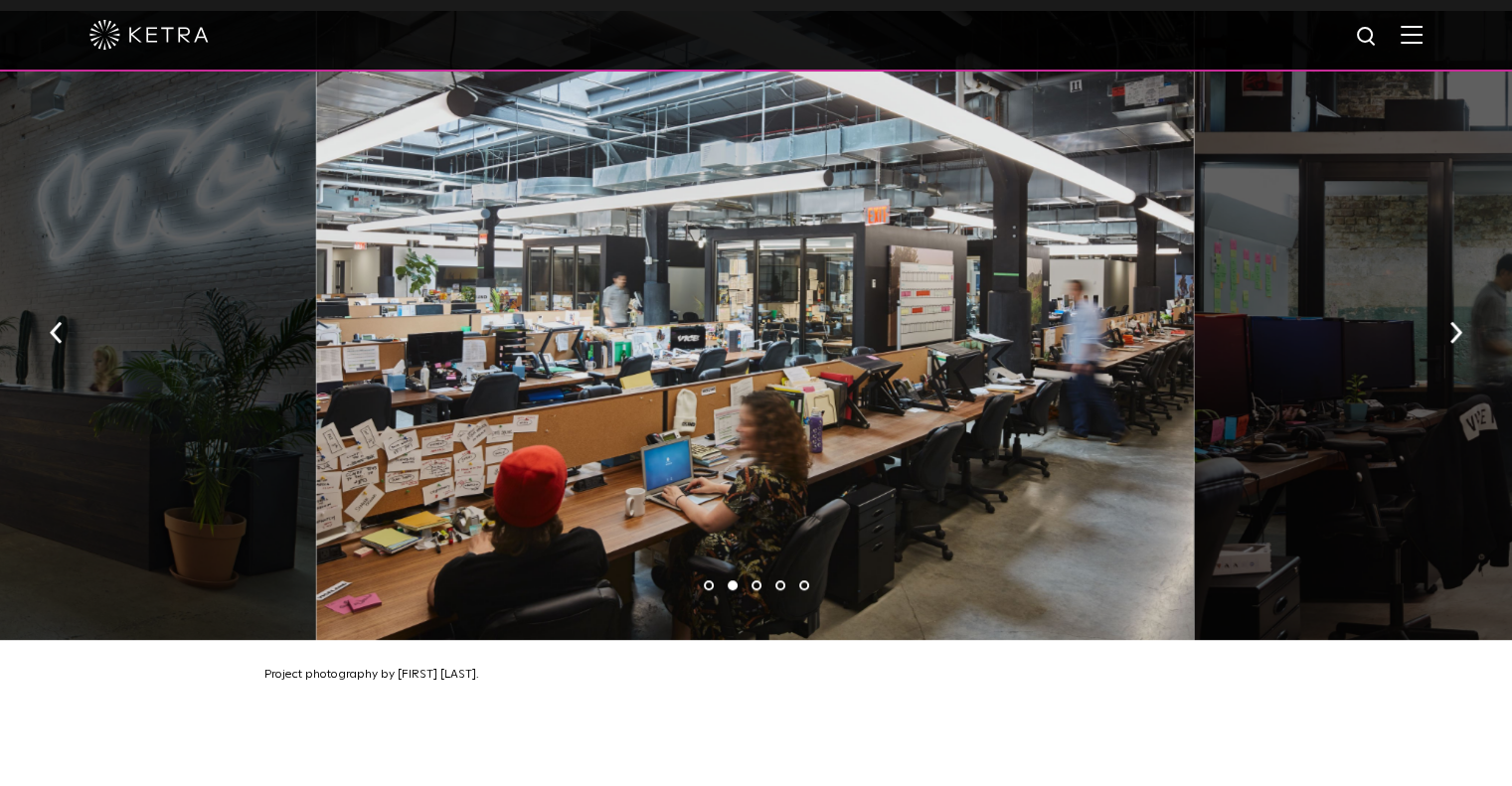 scroll, scrollTop: 1192, scrollLeft: 0, axis: vertical 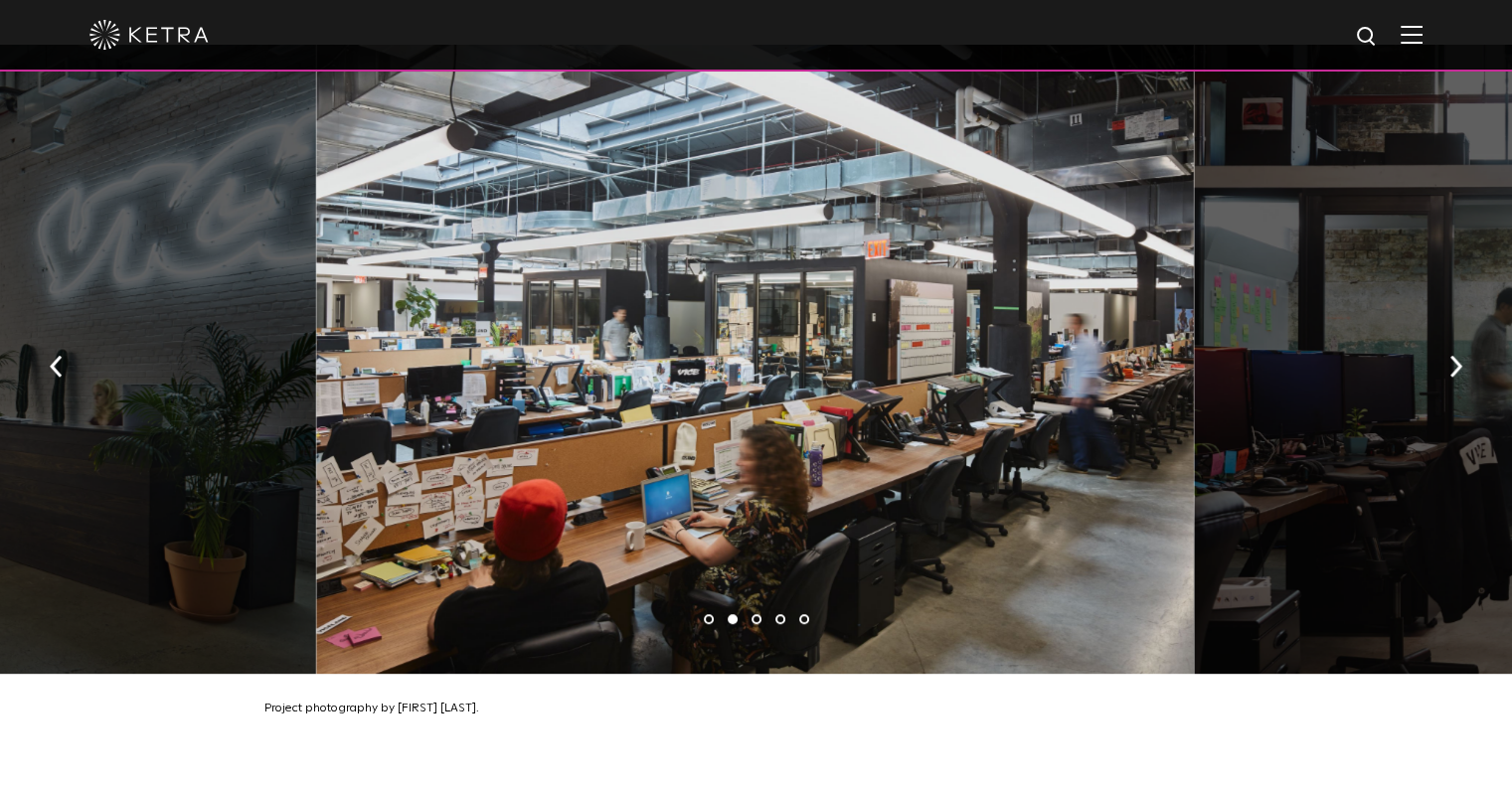 drag, startPoint x: 1134, startPoint y: 281, endPoint x: 619, endPoint y: 289, distance: 515.06213 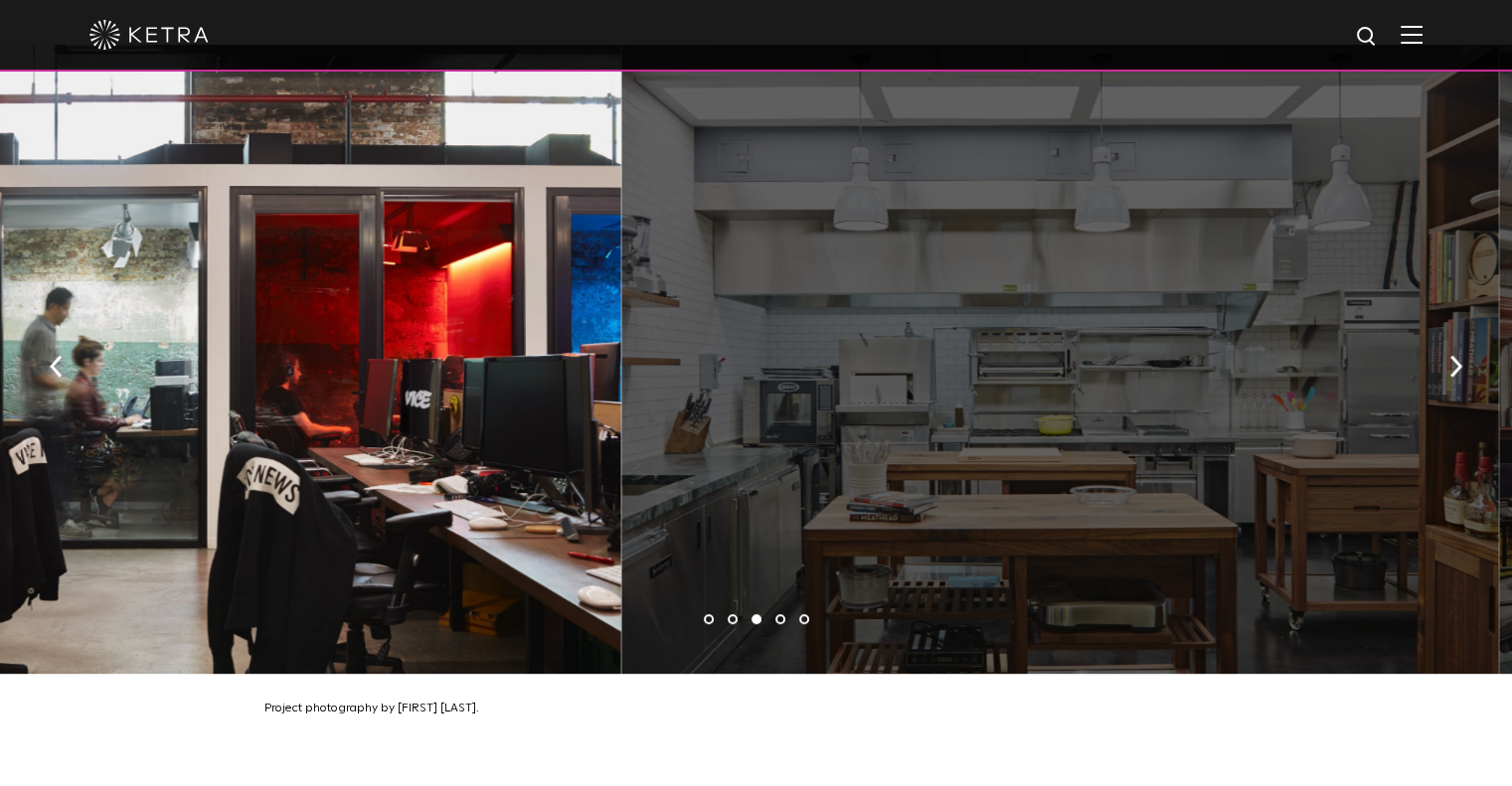 drag, startPoint x: 1241, startPoint y: 302, endPoint x: 565, endPoint y: 326, distance: 676.4259 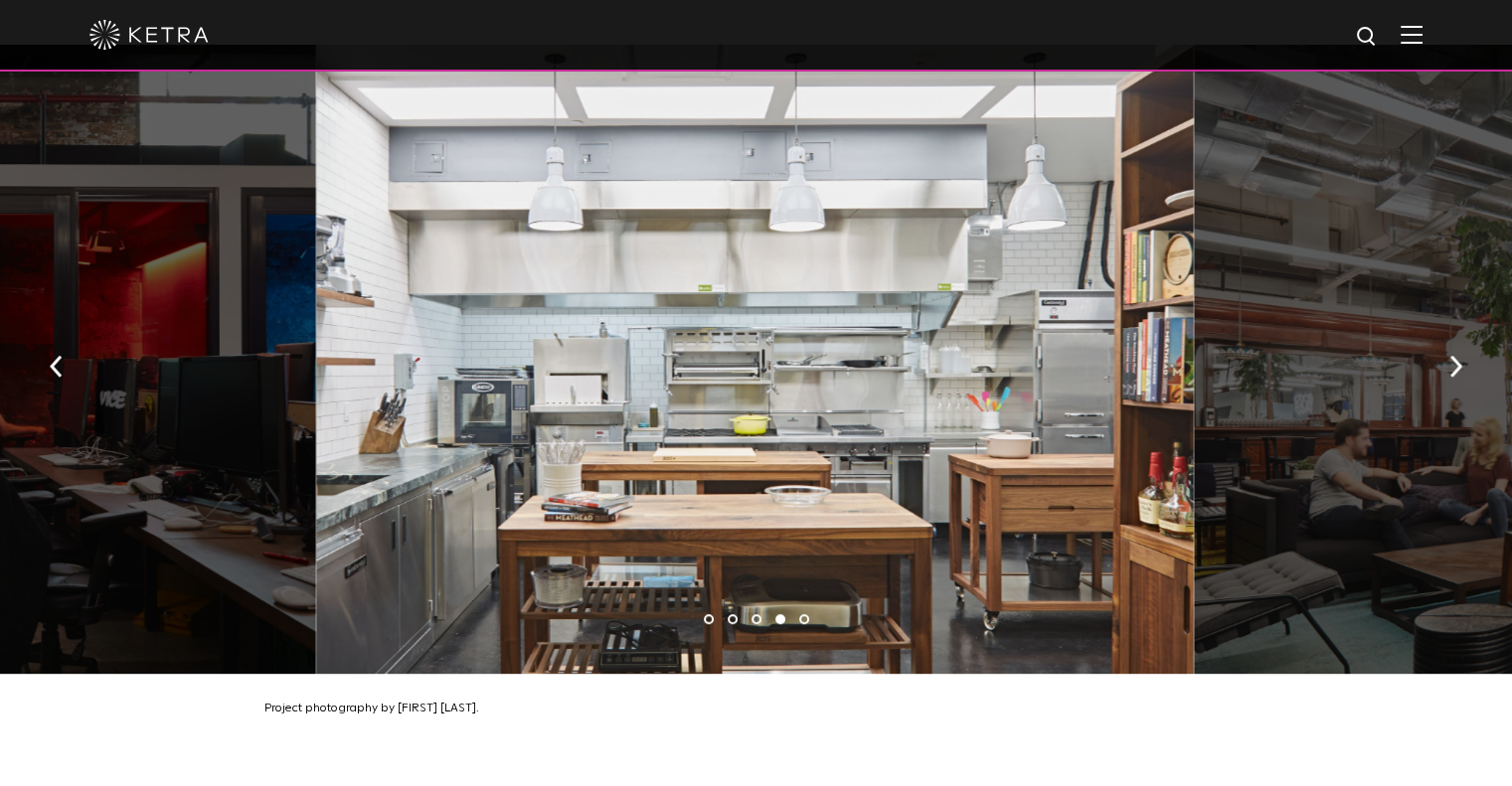 drag, startPoint x: 1327, startPoint y: 321, endPoint x: 612, endPoint y: 313, distance: 715.0448 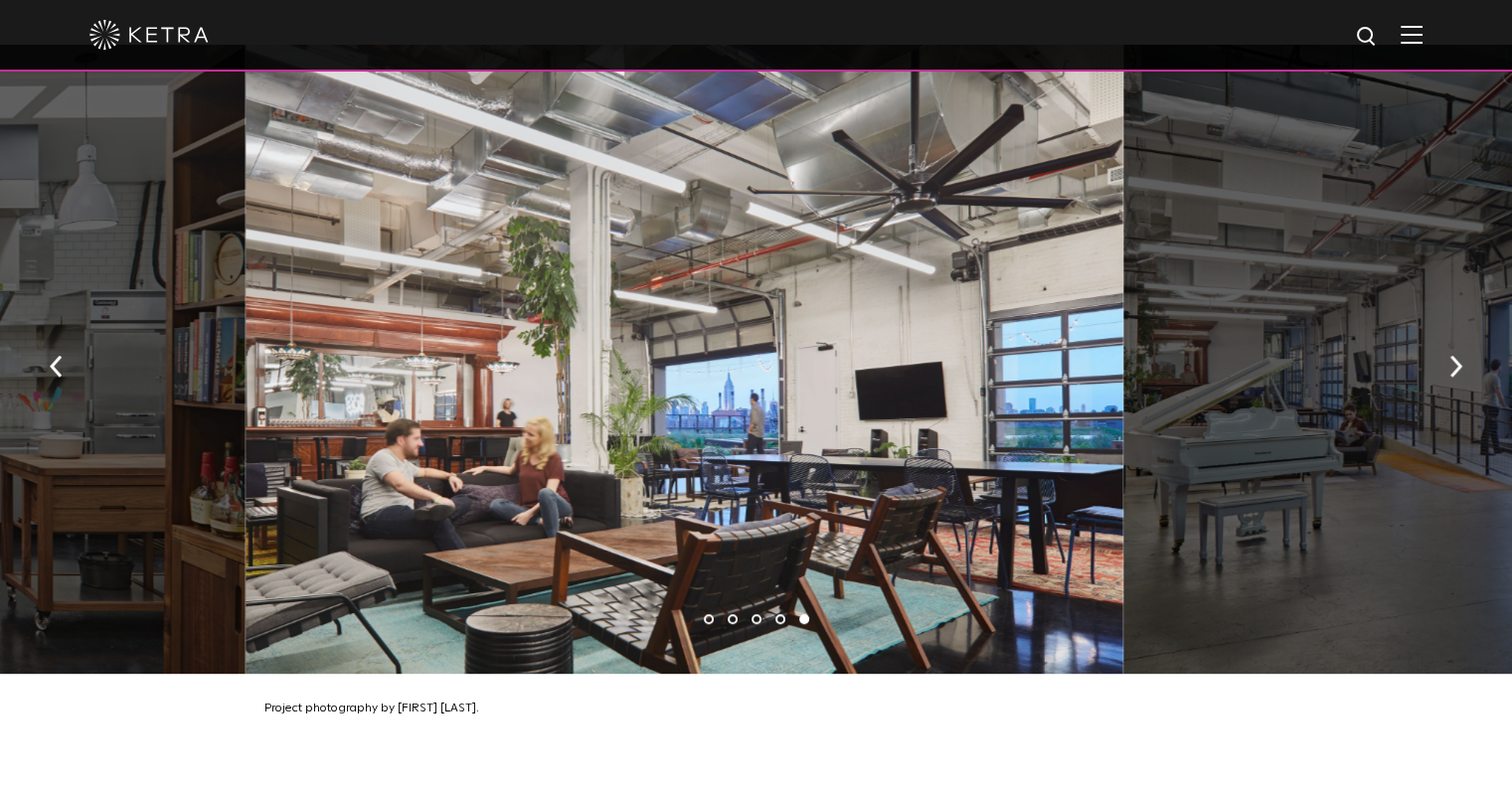 drag, startPoint x: 1274, startPoint y: 321, endPoint x: 636, endPoint y: 322, distance: 638.0008 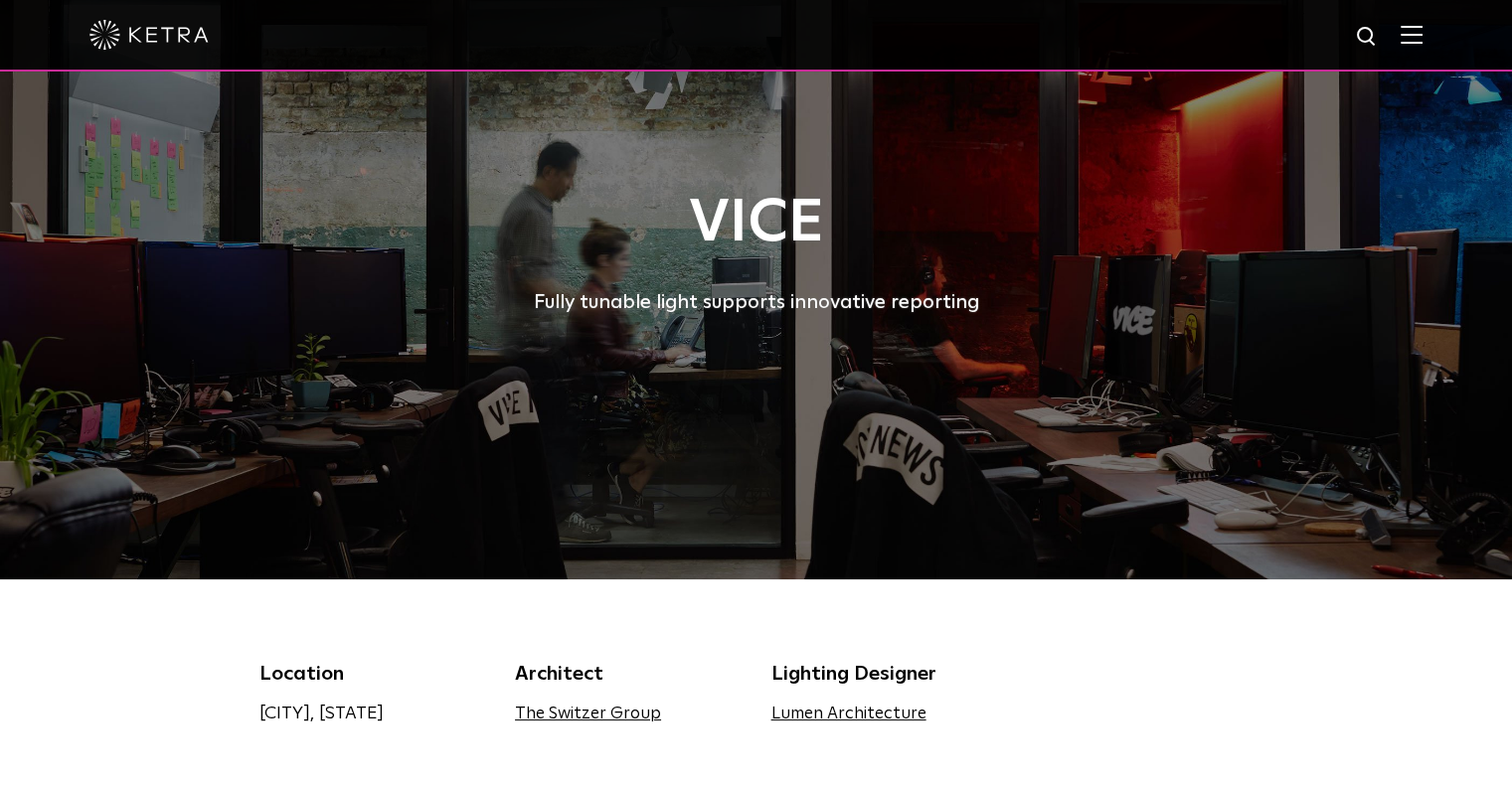 scroll, scrollTop: 0, scrollLeft: 0, axis: both 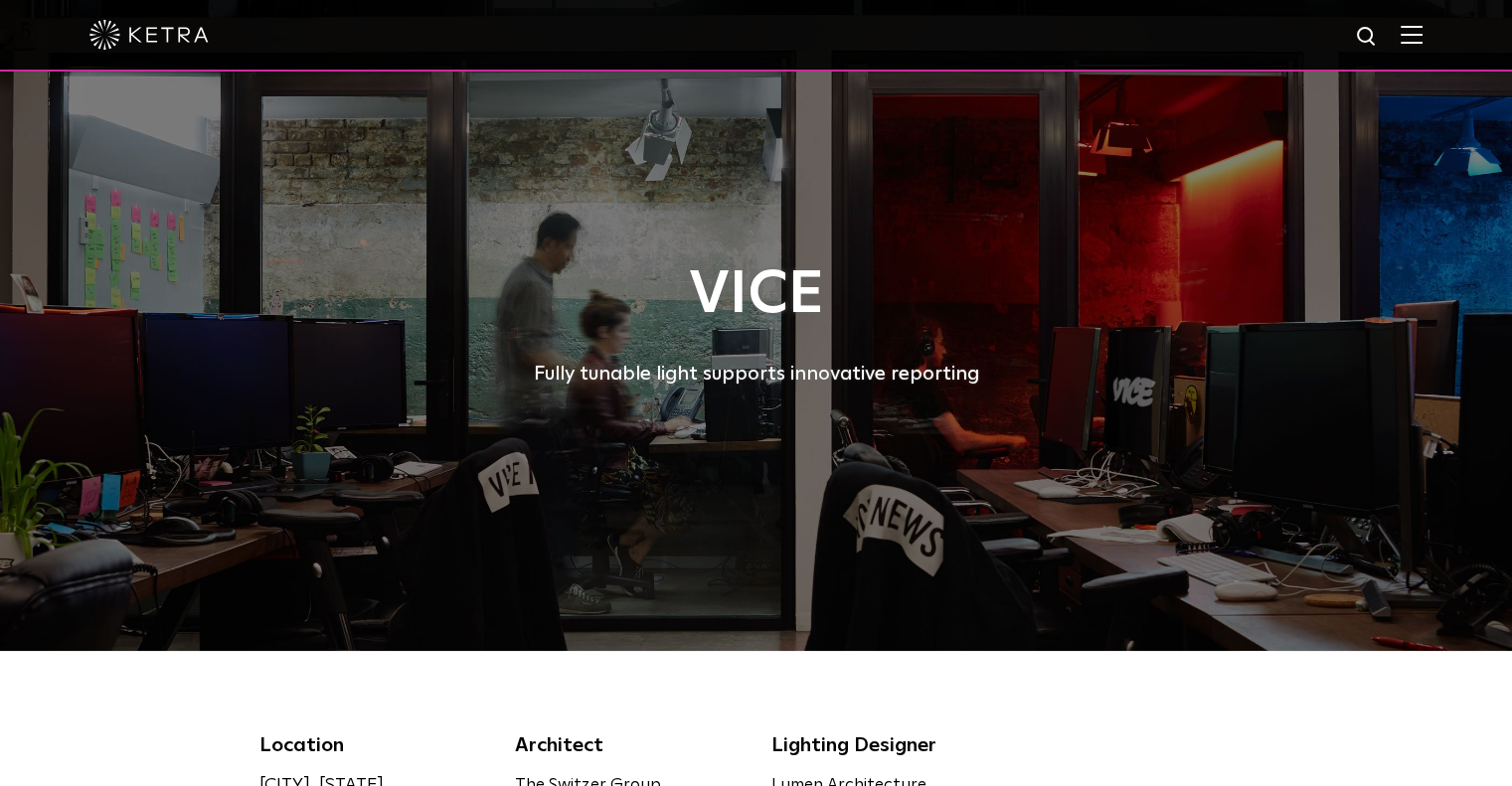 click at bounding box center [756, 35] 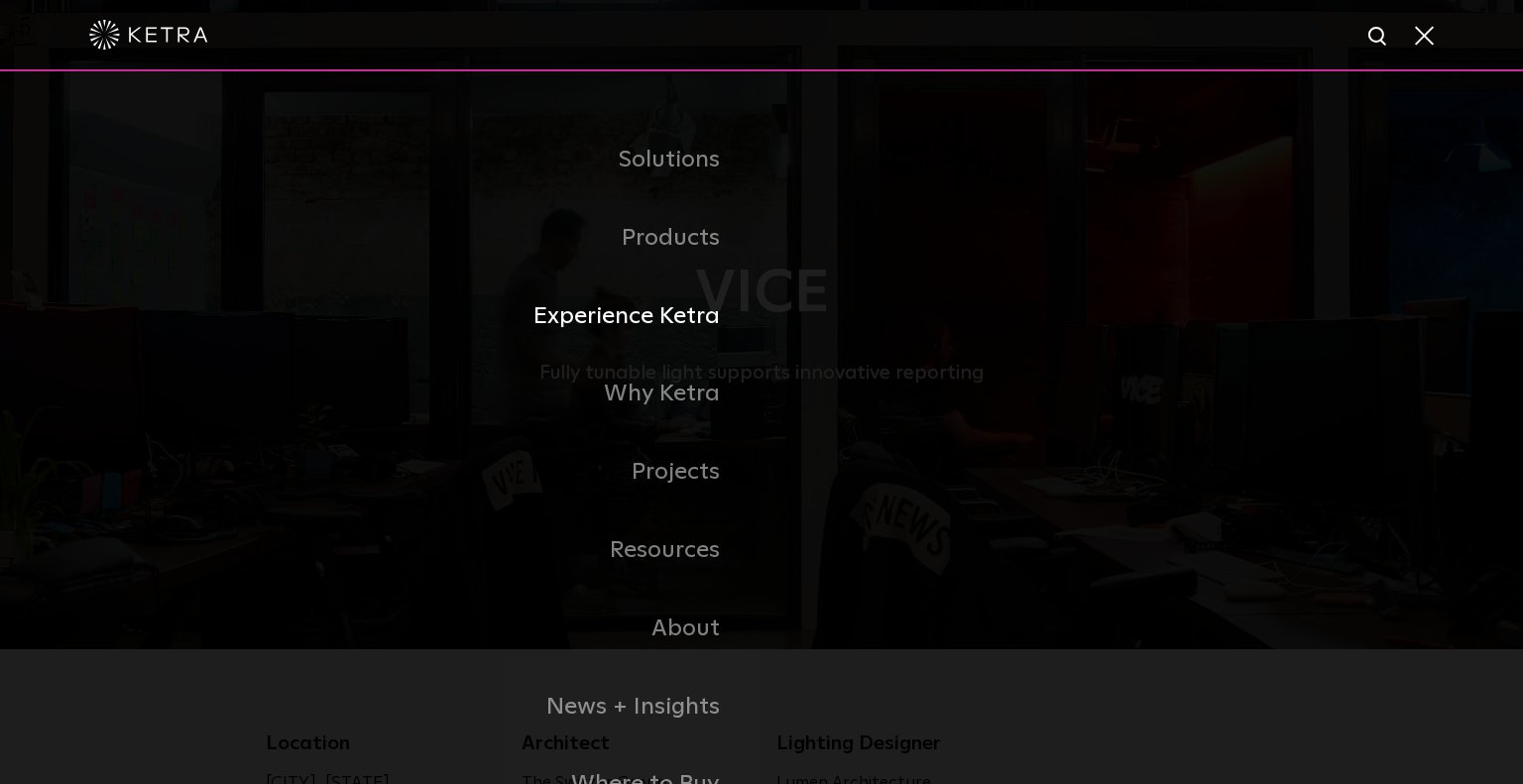click on "Experience Ketra" at bounding box center (514, 316) 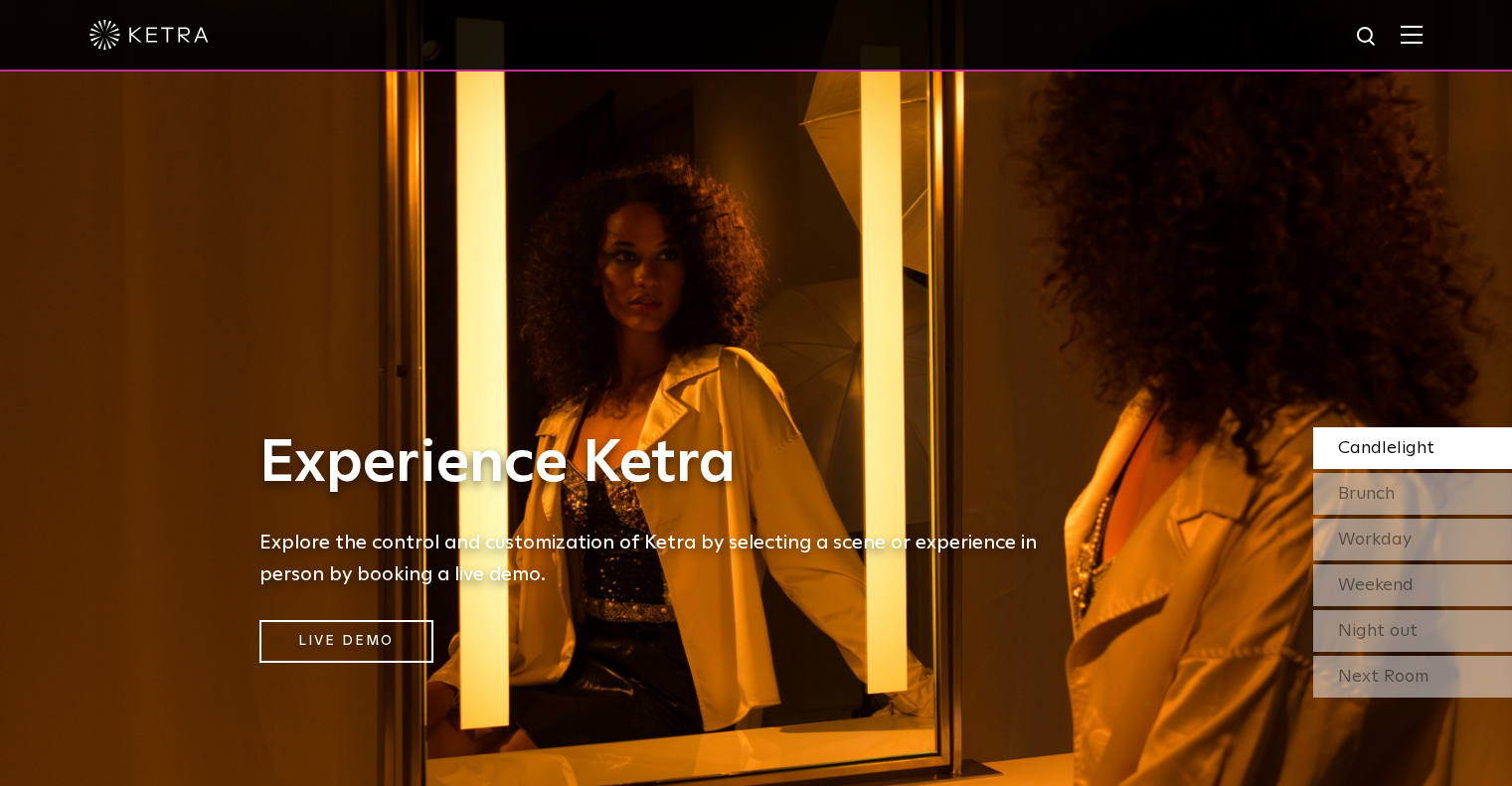 scroll, scrollTop: 0, scrollLeft: 0, axis: both 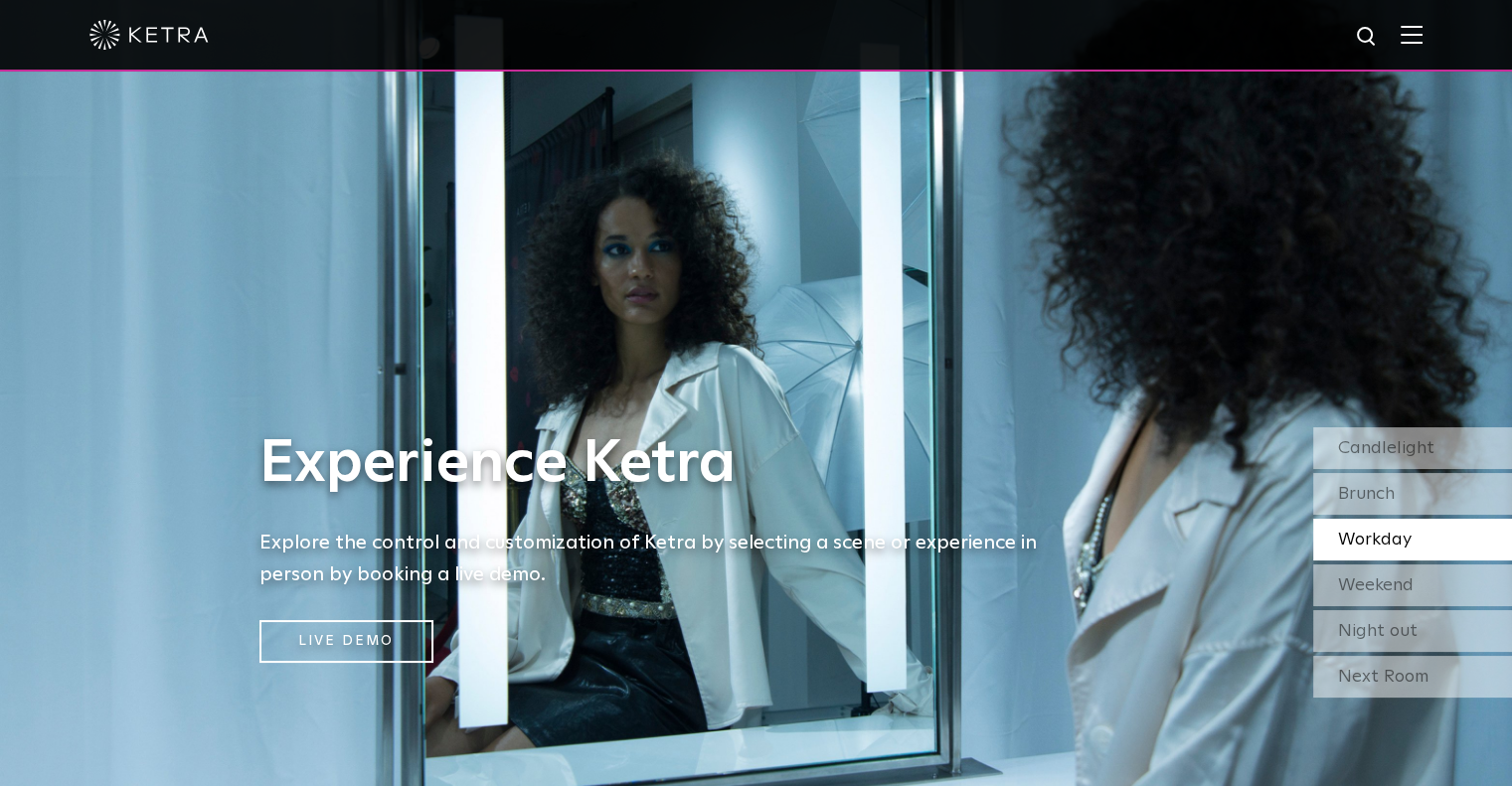 click at bounding box center (756, 35) 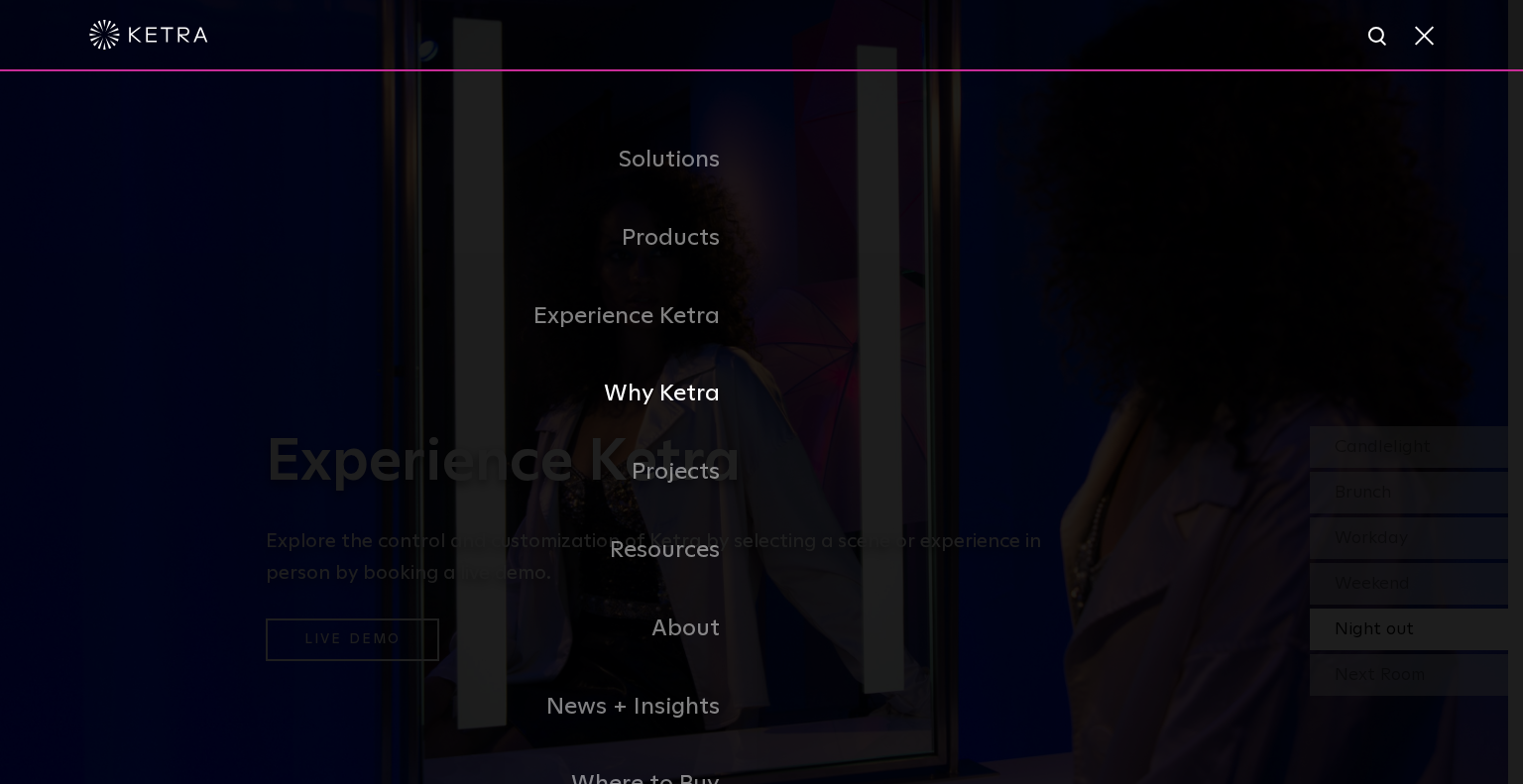 click on "Why Ketra" at bounding box center (514, 393) 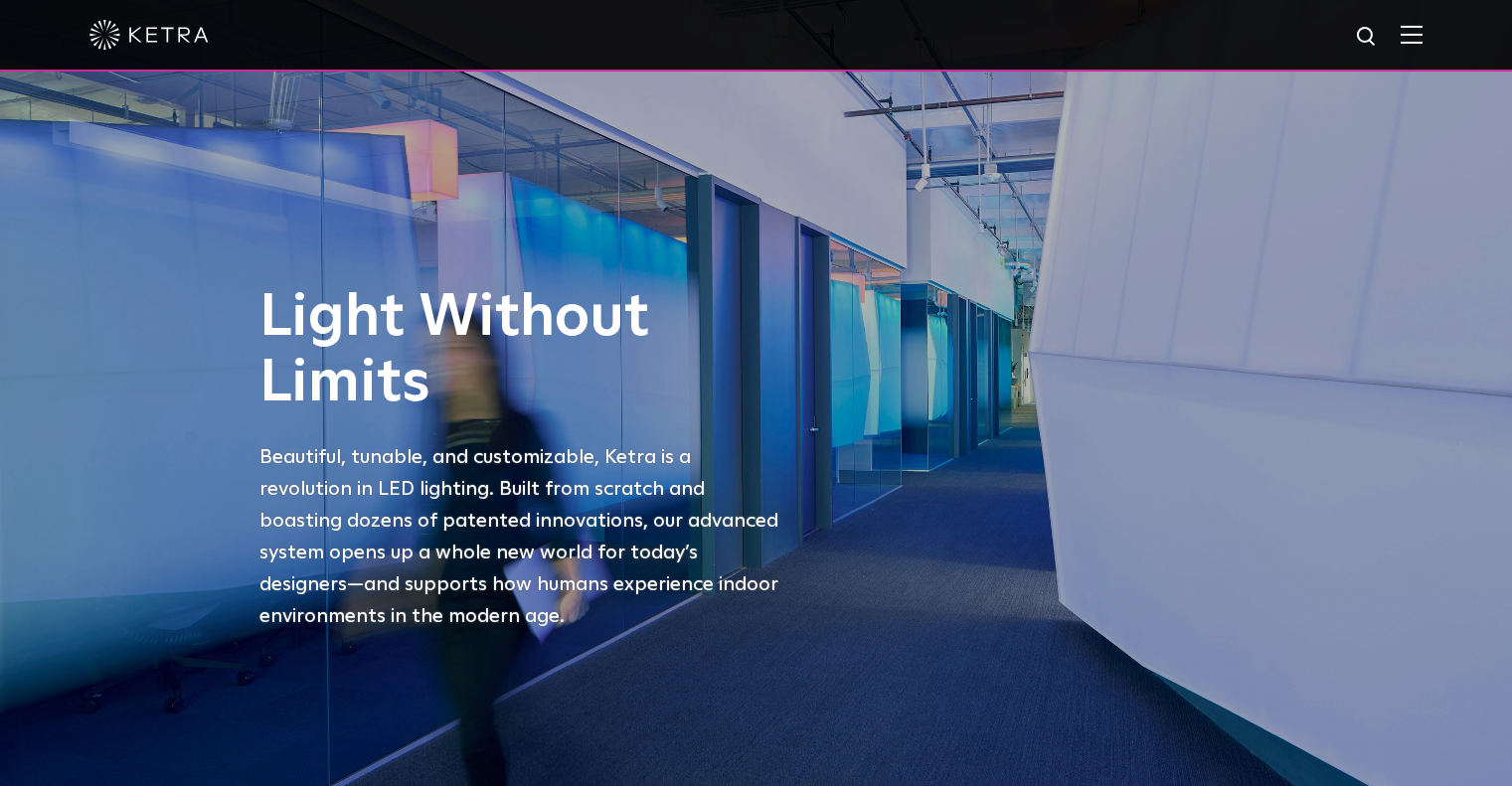 scroll, scrollTop: 1789, scrollLeft: 0, axis: vertical 